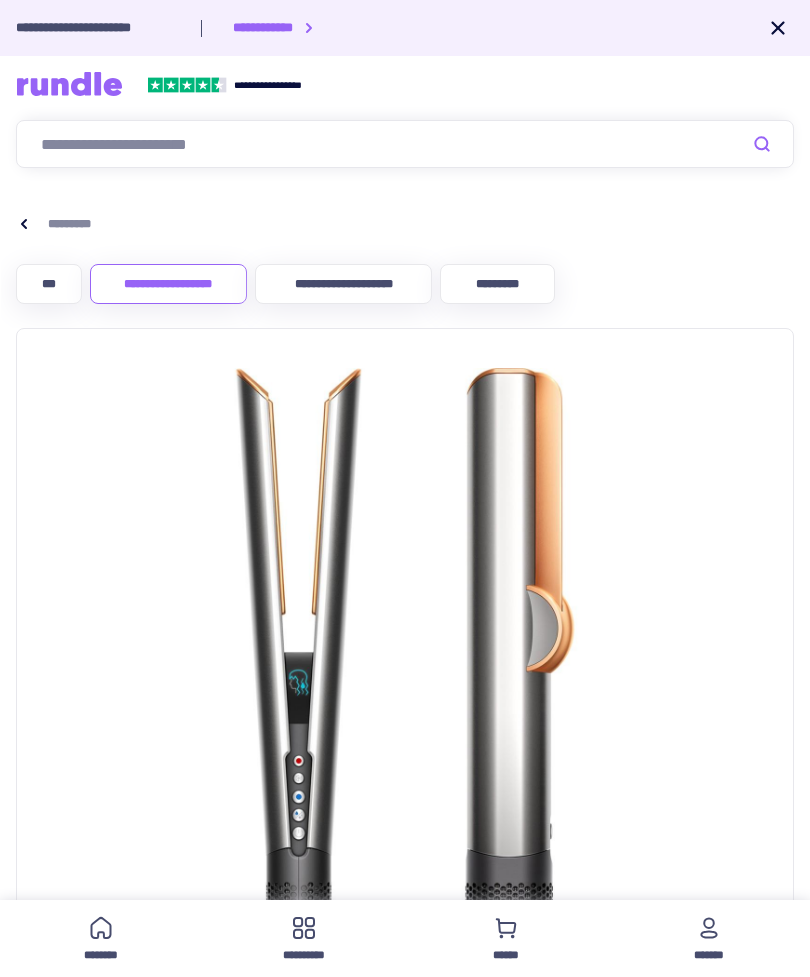 scroll, scrollTop: 2075, scrollLeft: 0, axis: vertical 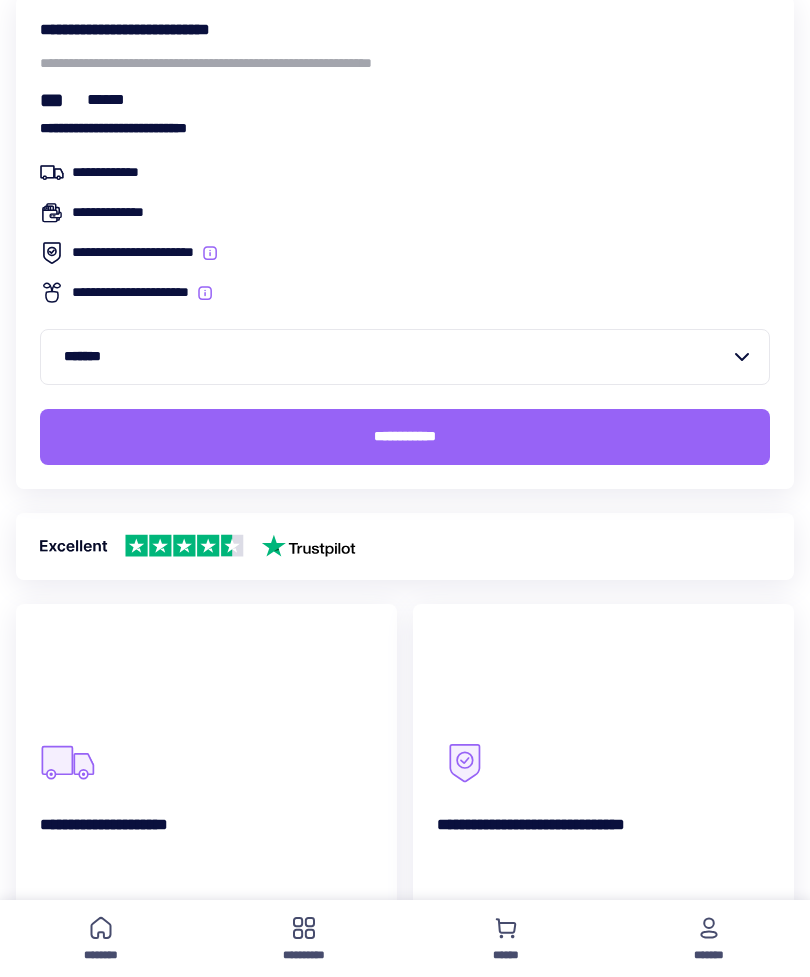 click on "[FIRST] [LAST]" at bounding box center (405, 437) 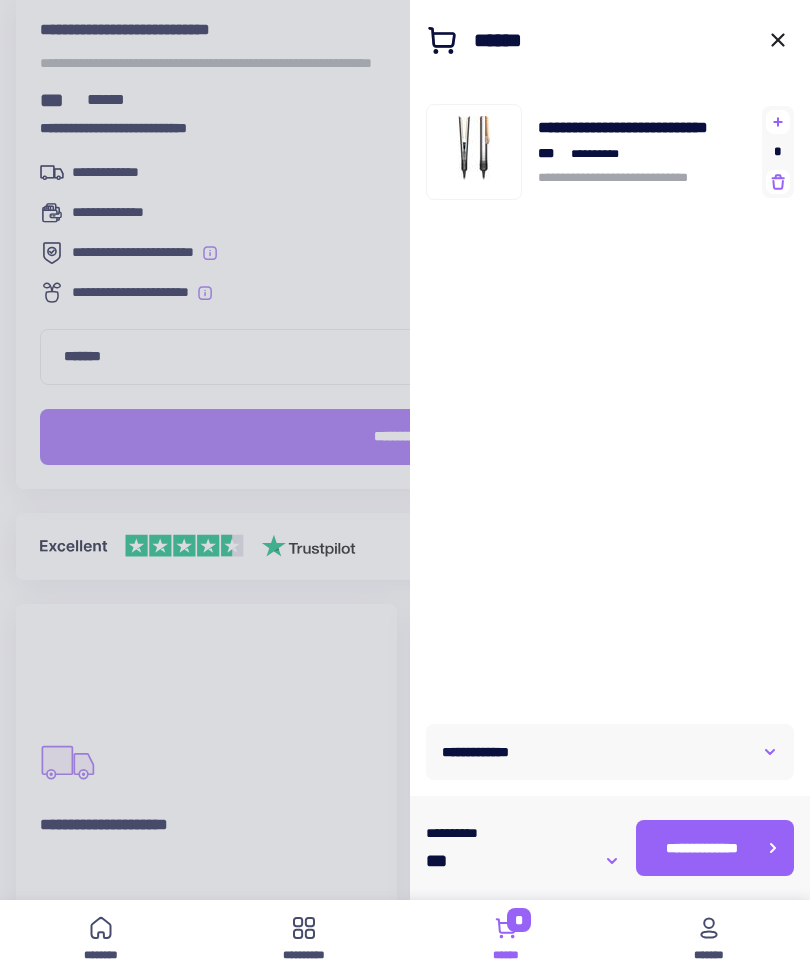 click on "[FIRST] [LAST]" at bounding box center [715, 848] 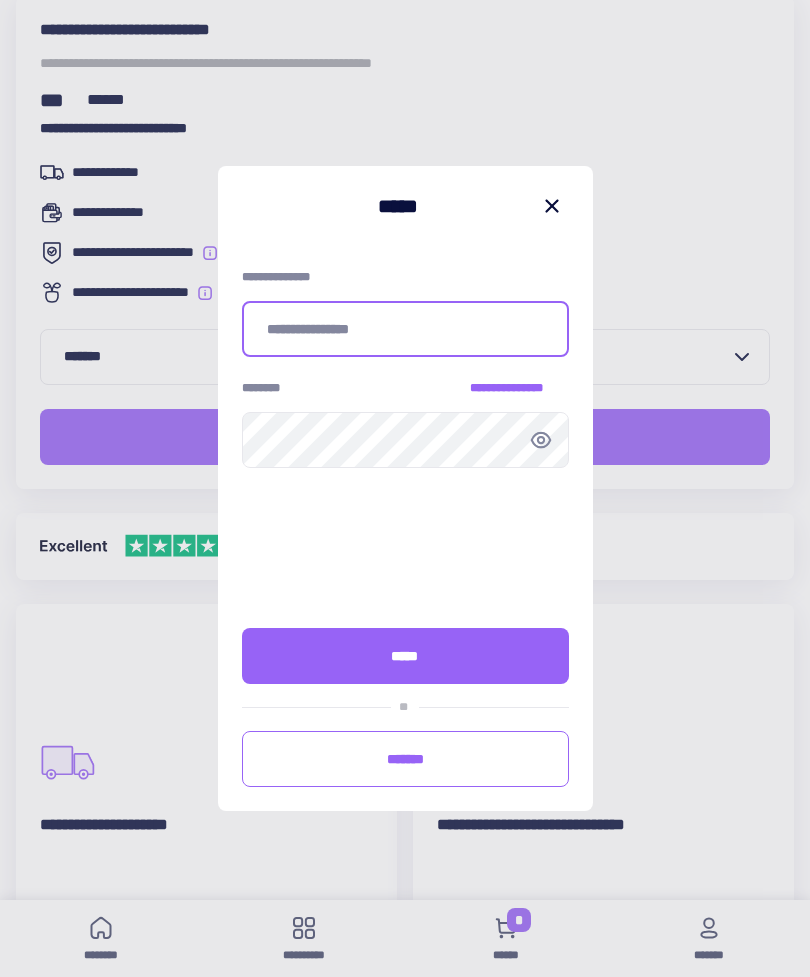 click at bounding box center (405, 329) 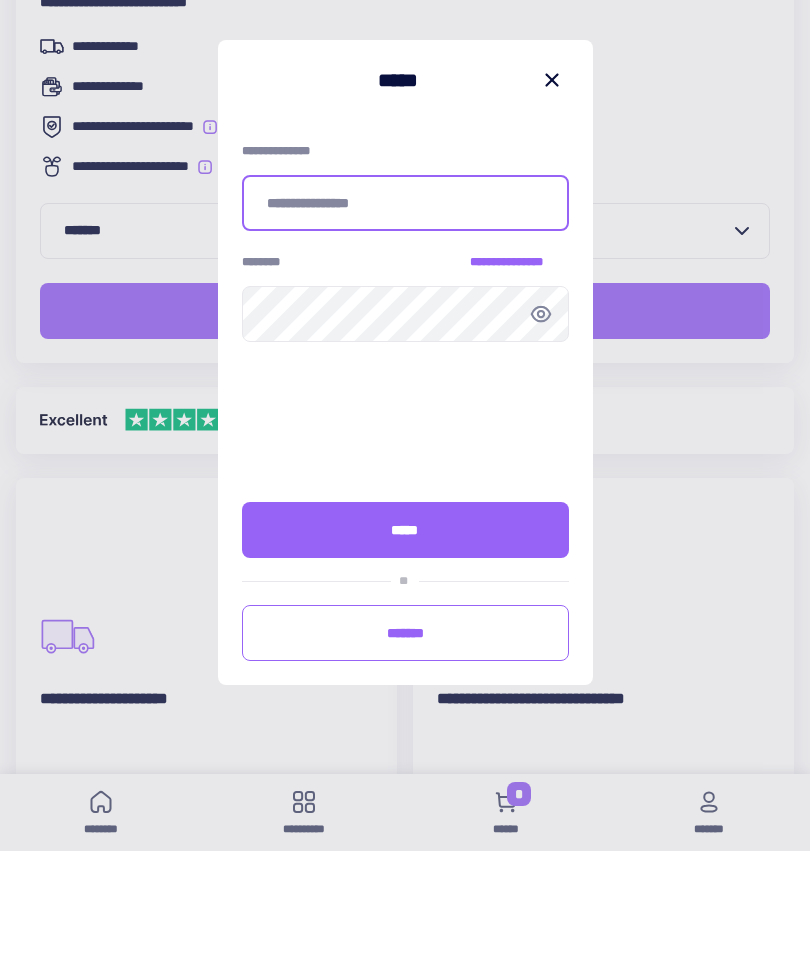 click on "[FIRST] [LAST]" at bounding box center (405, 759) 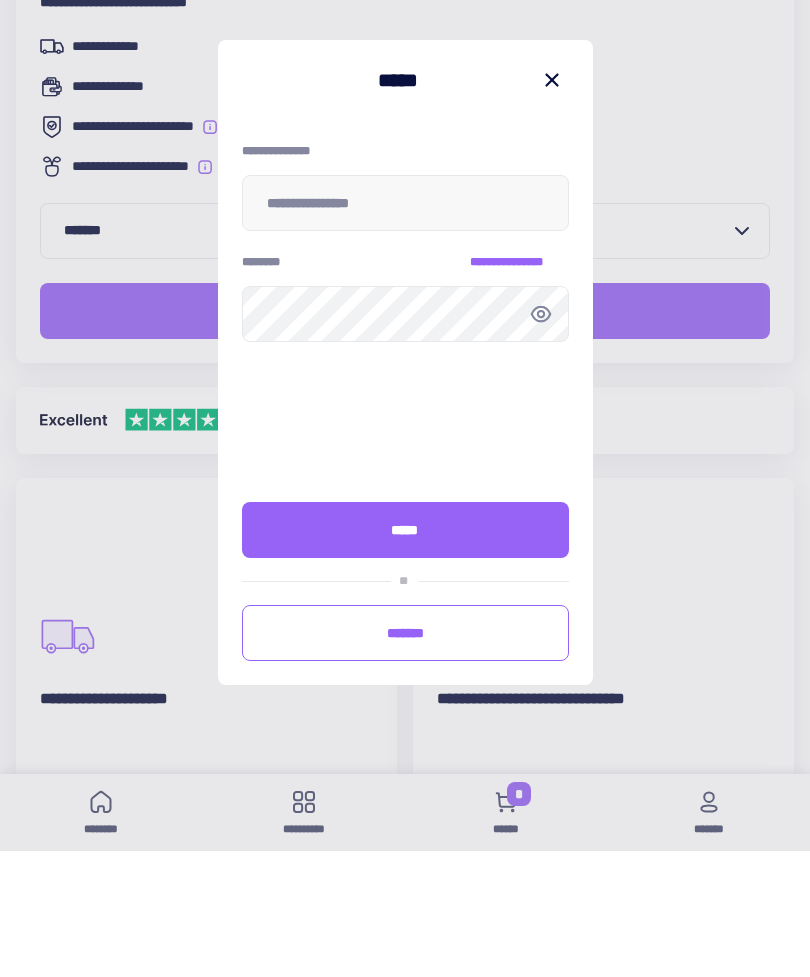 scroll, scrollTop: 1475, scrollLeft: 0, axis: vertical 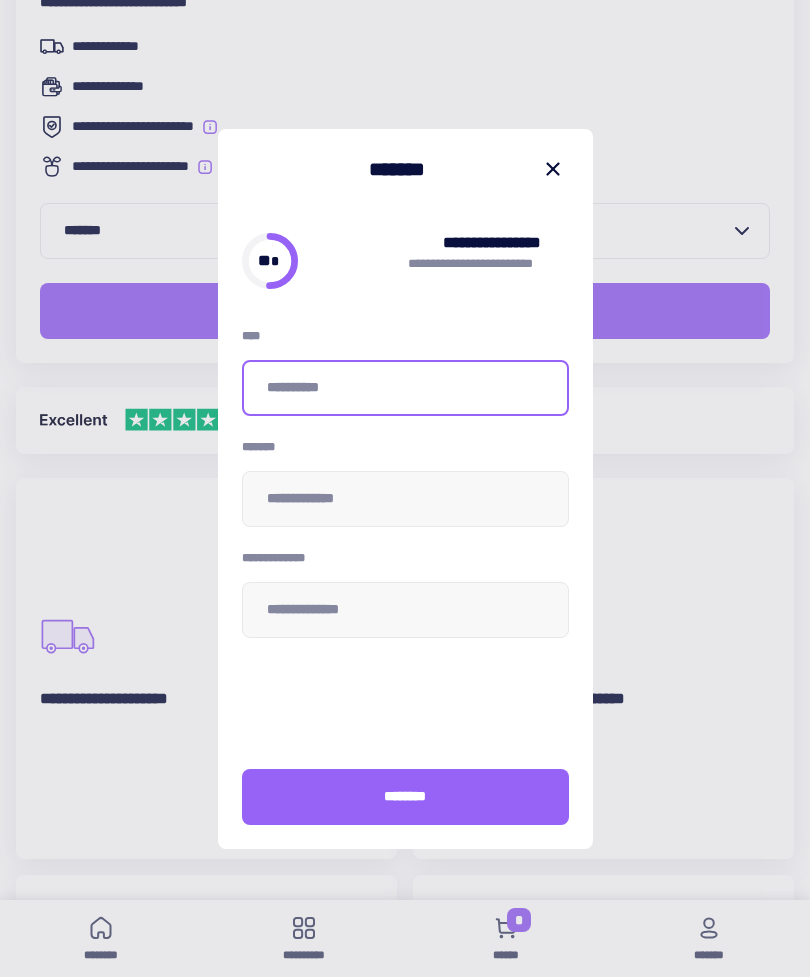 click at bounding box center (405, 388) 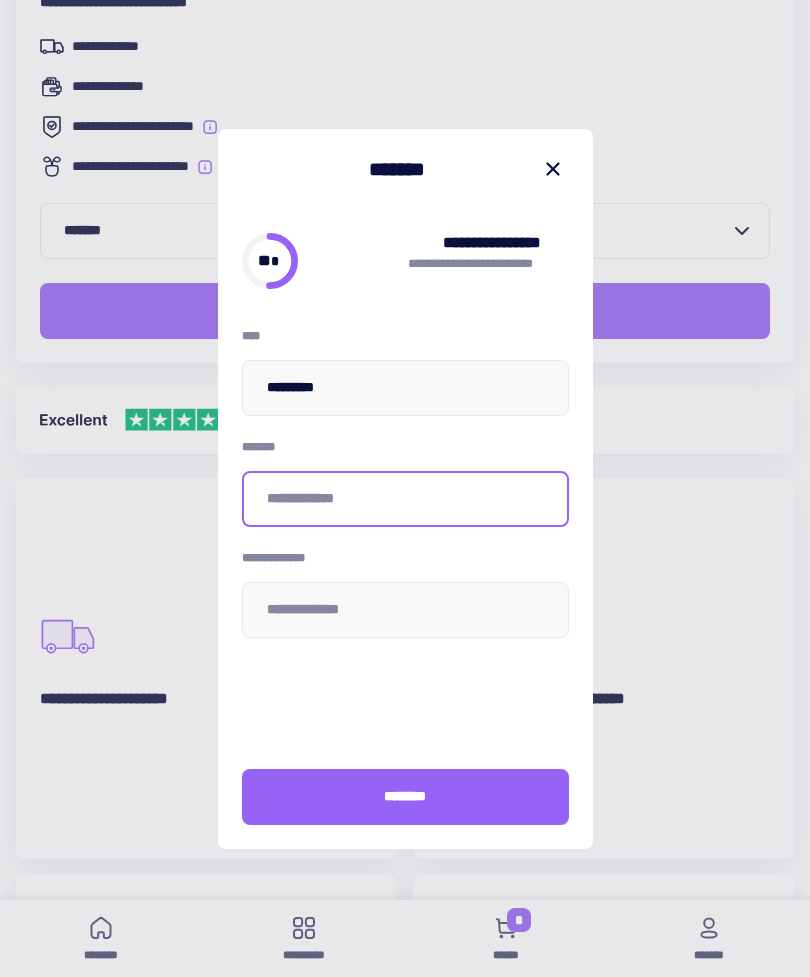 type on "[FIRST] [LAST]" 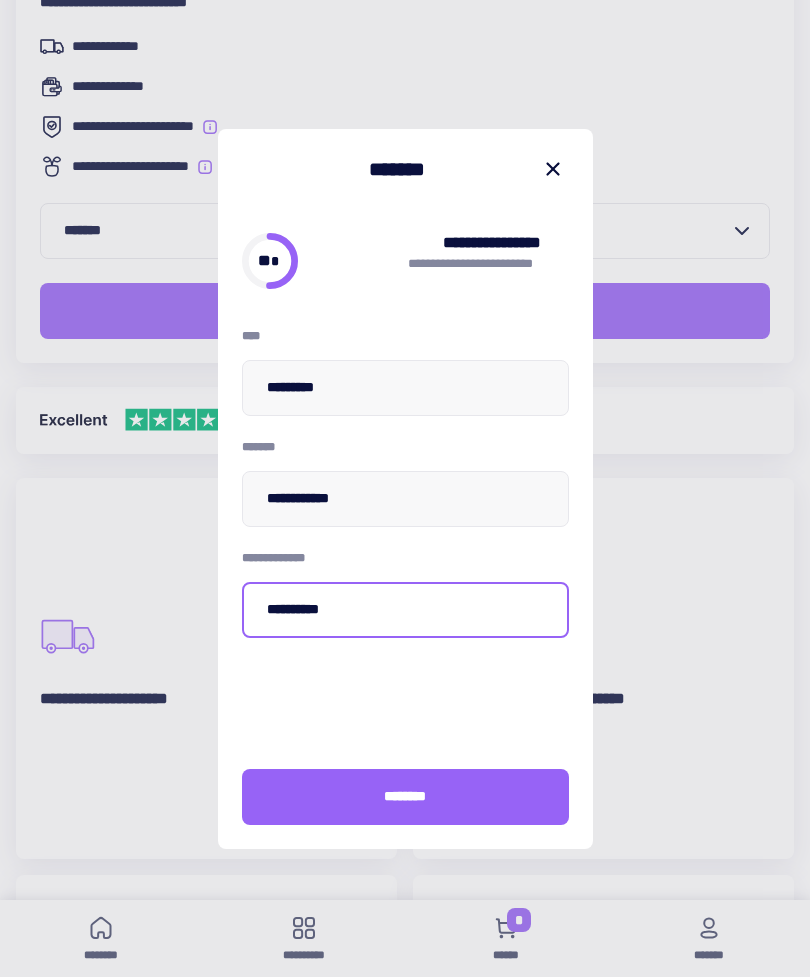 click on "[FIRST] [LAST]" at bounding box center (405, 610) 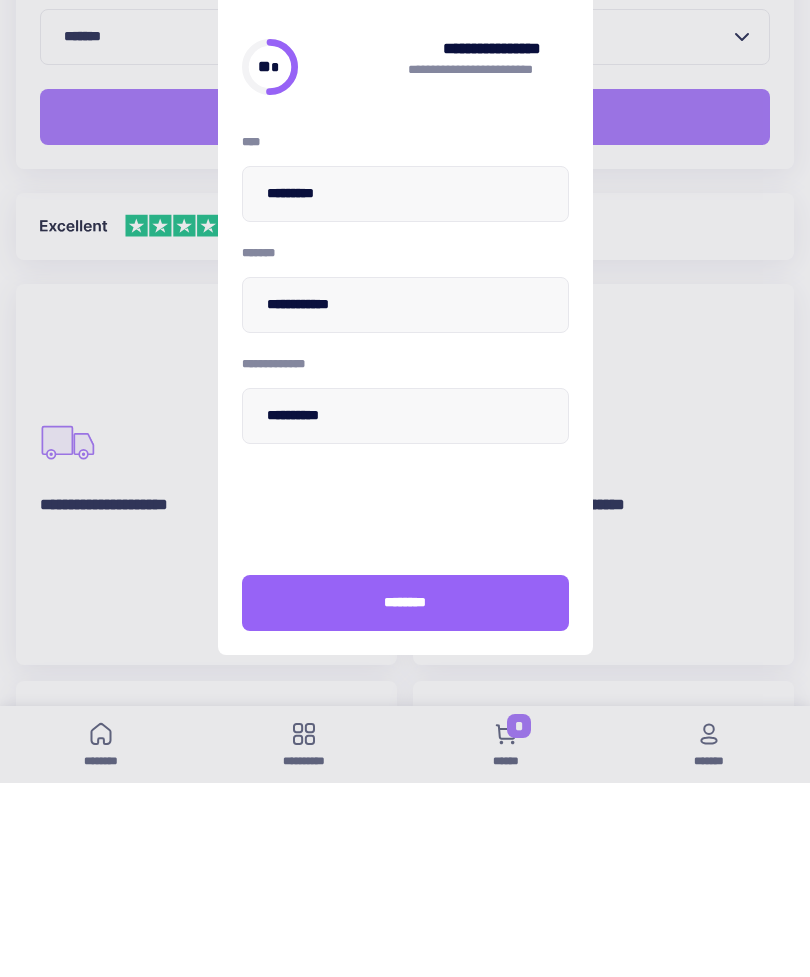 click on "[FIRST] [LAST]" at bounding box center [405, 797] 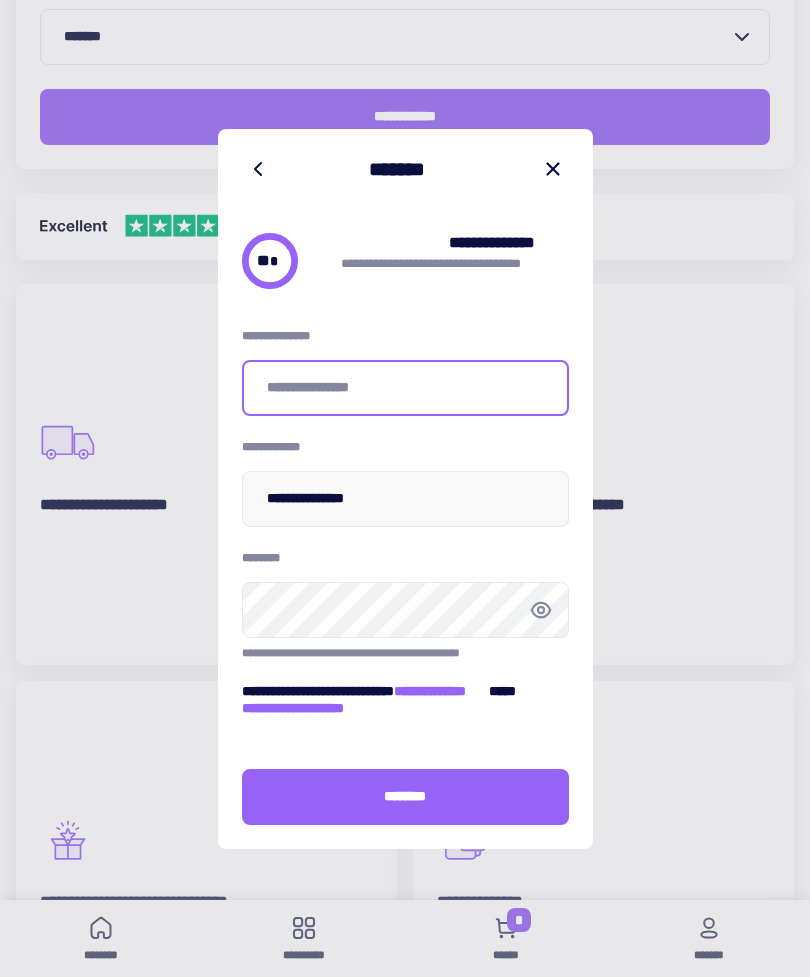 click at bounding box center [405, 388] 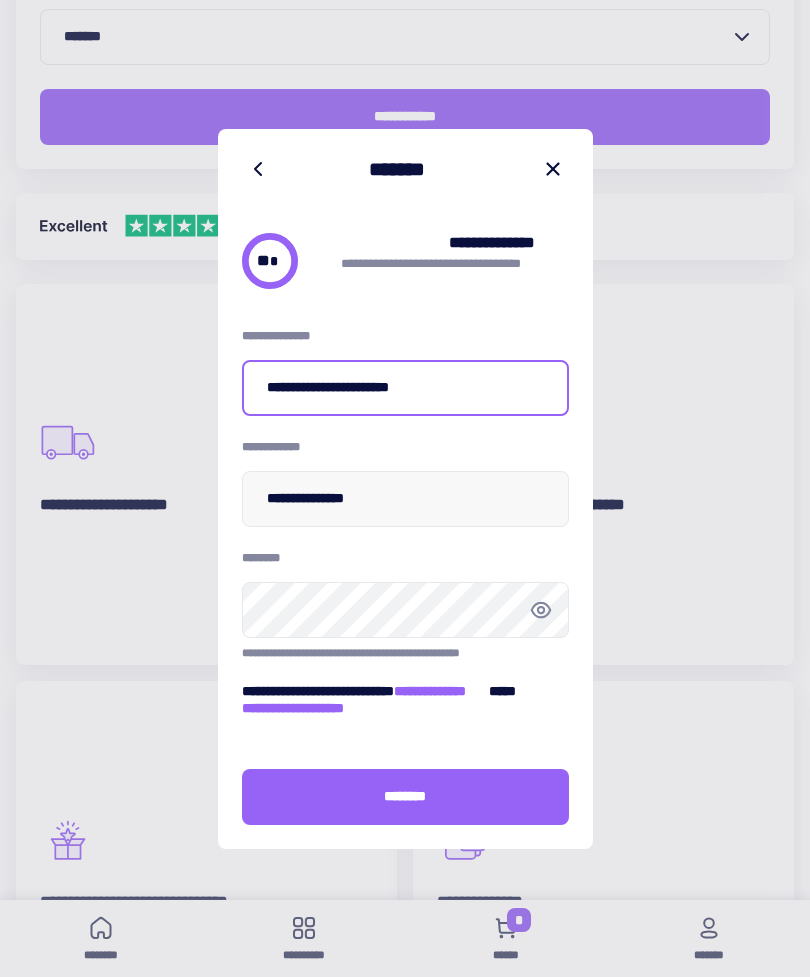 type on "[FIRST] [LAST]" 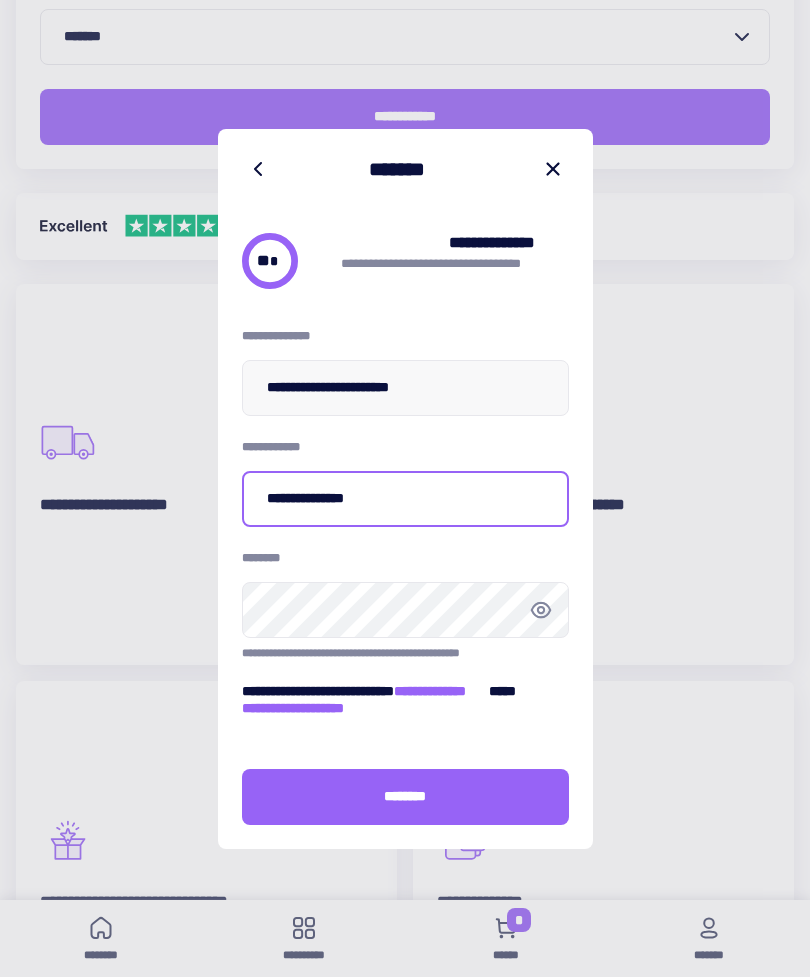 click on "[FIRST] [LAST]" at bounding box center (405, 499) 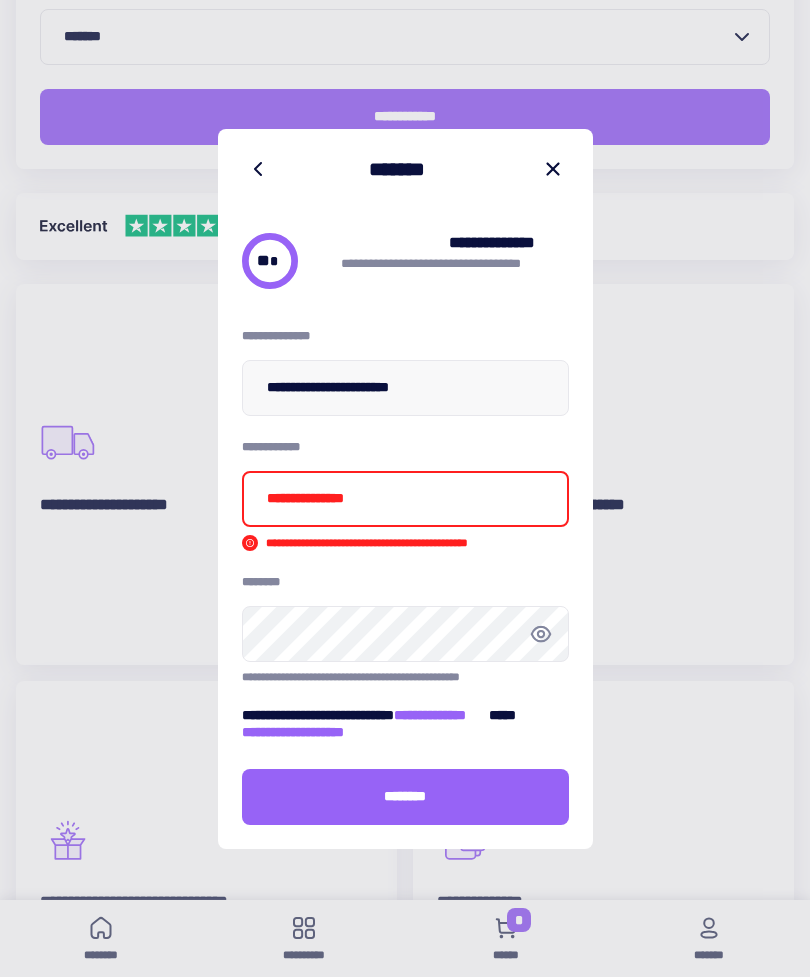 type on "[FIRST] [LAST]" 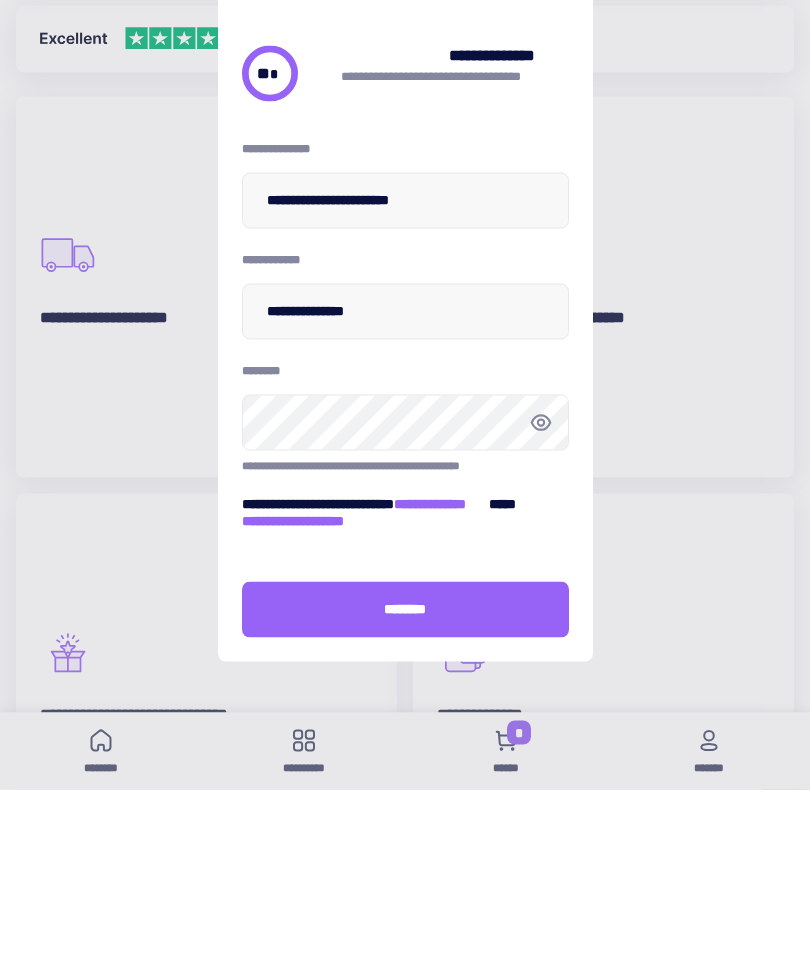 click on "[FIRST] [LAST] [STREET] [CITY], [STATE] [ZIP] [COUNTRY] [PHONE] [EMAIL] [SSN] [DOB] [AGE] [GENDER] [NATIONALITY] [OCCUPATION] [EMPLOYER] [MARITAL_STATUS] [RELIGION] [ETHNICITY] [POLITICAL_PARTY] [VOTER_ID] [DRIVERS_LICENSE] [PASSPORT_NUMBER] [CREDIT_CARD_NUMBER] [BANK_ACCOUNT_NUMBER] [IP_ADDRESS] [MAC_ADDRESS] [DEVICE_ID] [USER_ID] [USERNAME] [PASSWORD] [SECURITY_QUESTION] [SECURITY_ANSWER] [HEALTH_INSURANCE_NUMBER] [MEDICAL_RECORD_NUMBER] [PRESCRIPTION_NUMBER] [SOCIAL_INSURANCE_NUMBER]" at bounding box center (405, 488) 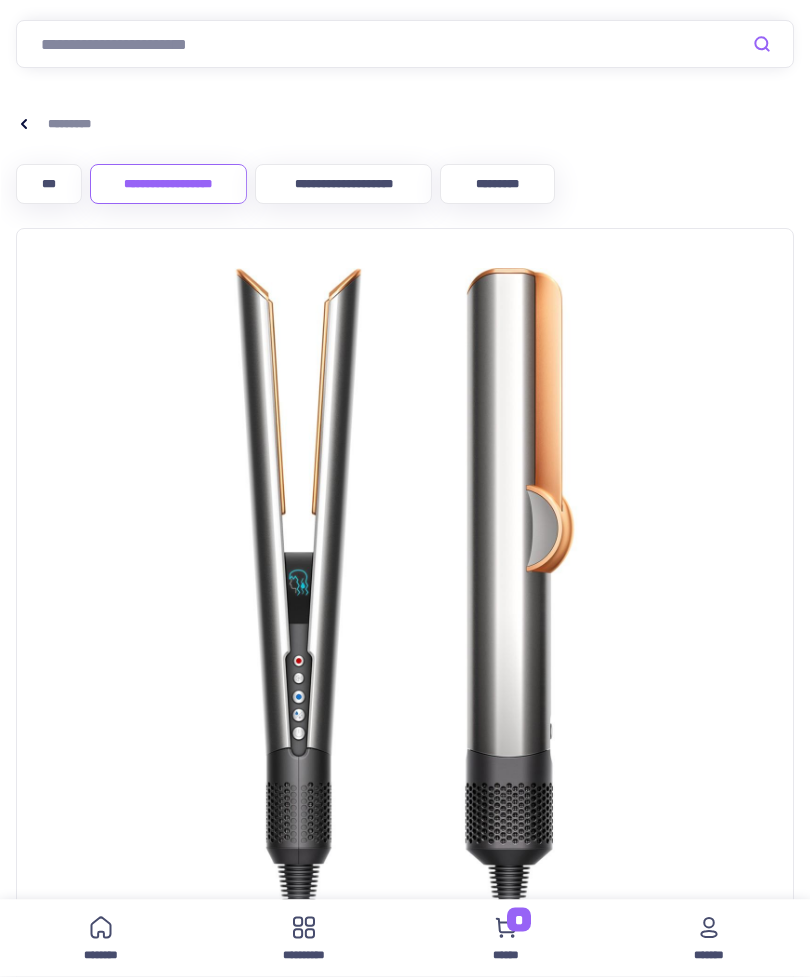 scroll, scrollTop: 0, scrollLeft: 0, axis: both 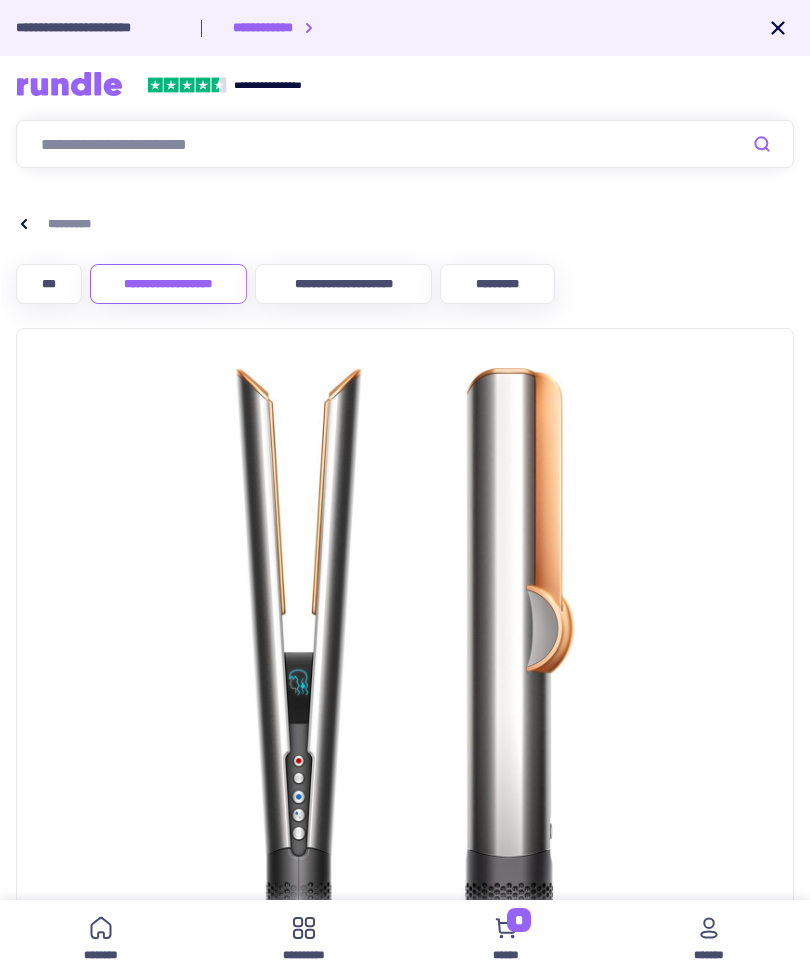 click on "*" at bounding box center [519, 920] 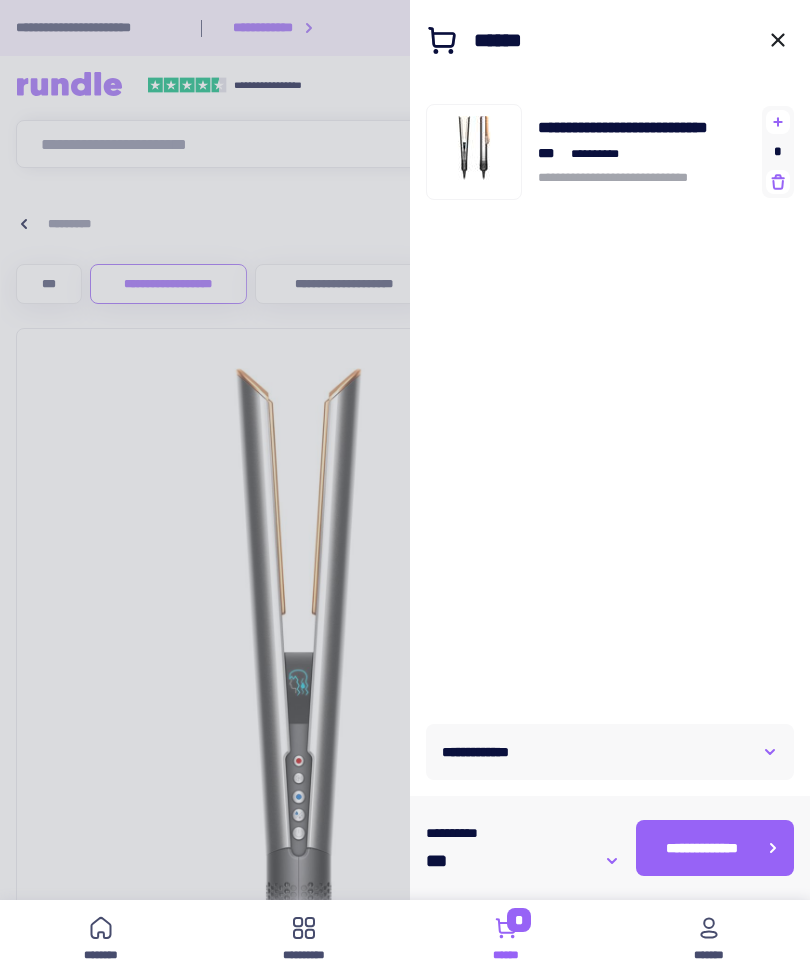 click on "[FIRST] [LAST]" at bounding box center [702, 848] 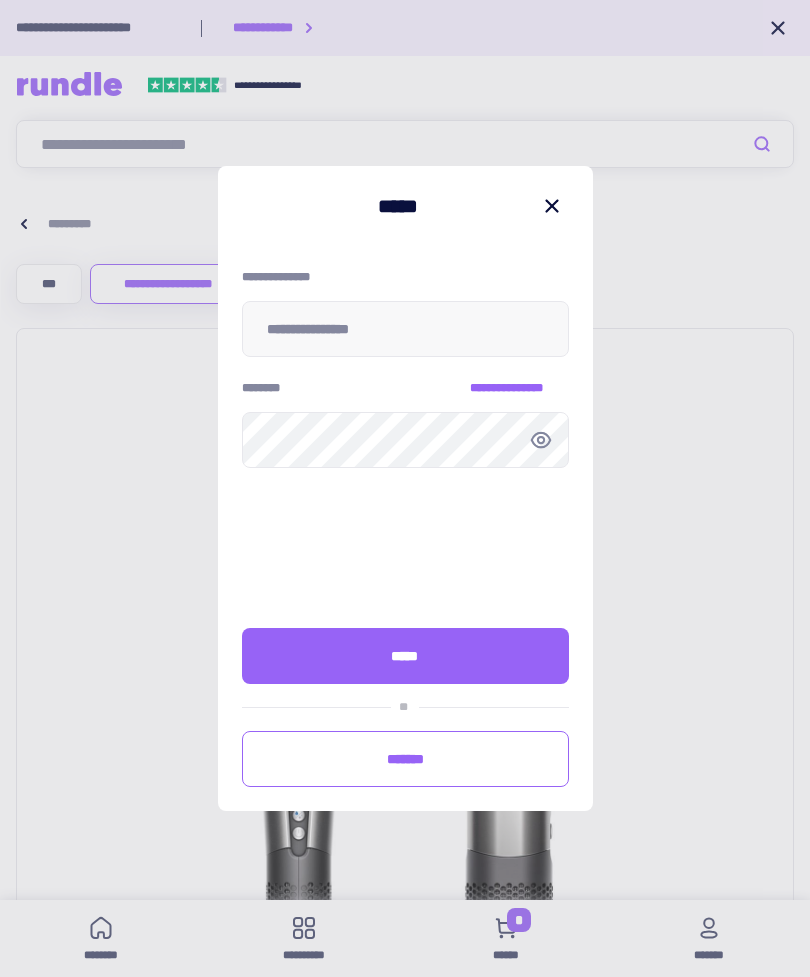 click on "[FIRST] [LAST]" at bounding box center (405, 759) 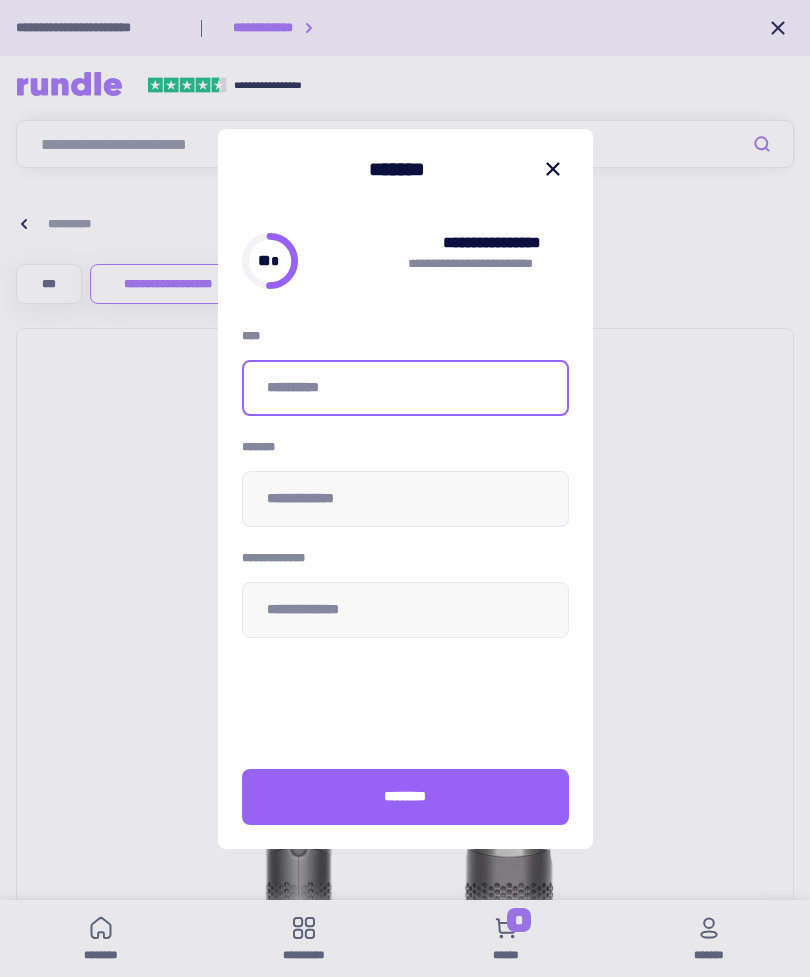 click at bounding box center [405, 388] 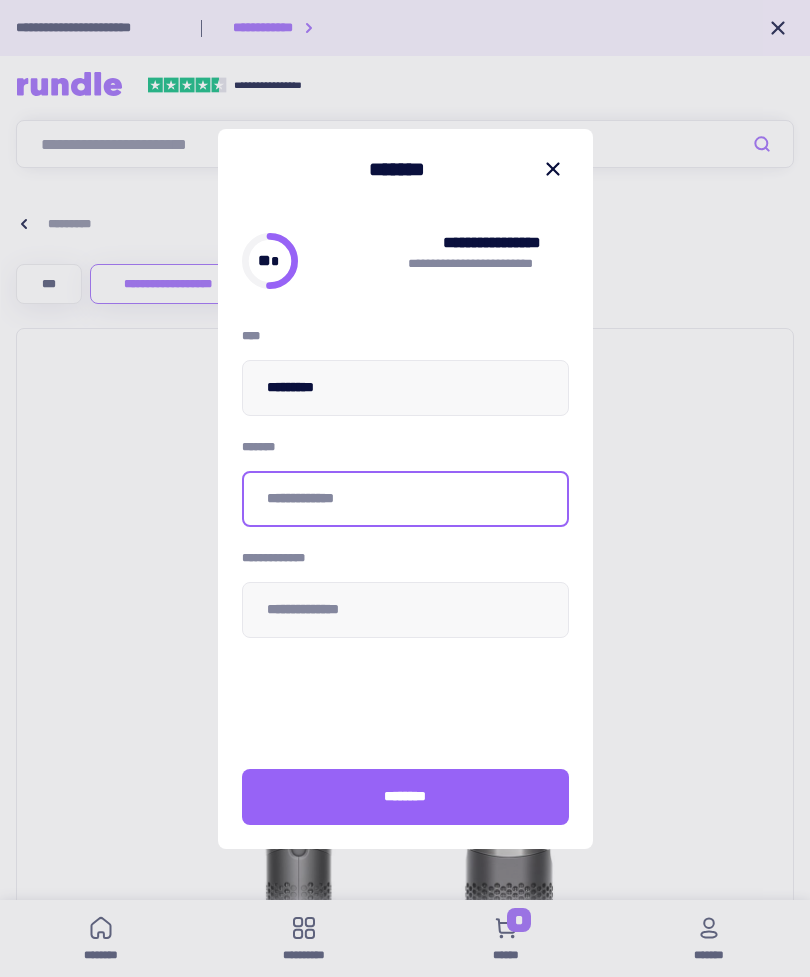 type on "[FIRST] [LAST]" 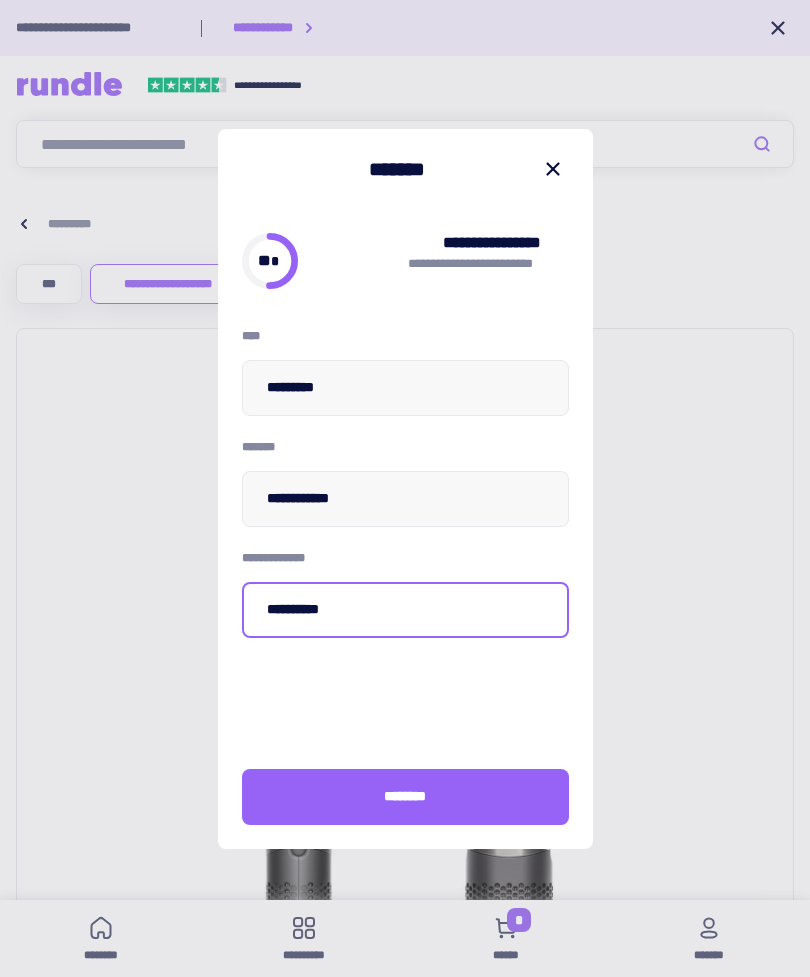 type on "[FIRST] [LAST]" 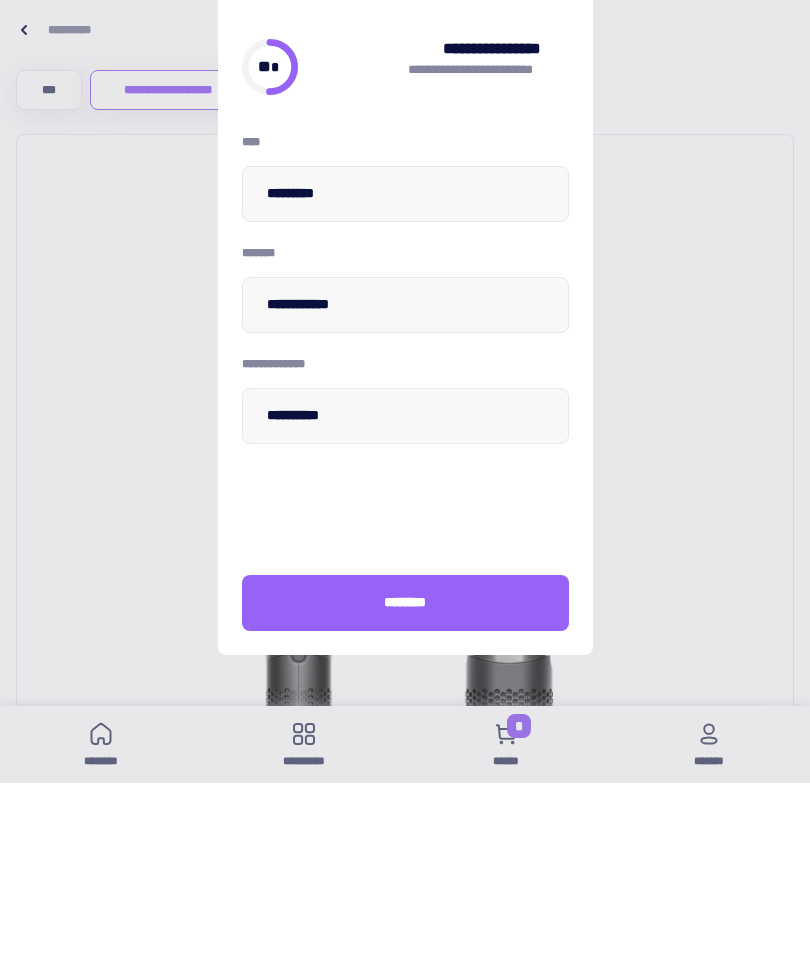 click on "[FIRST] [LAST]" at bounding box center (405, 796) 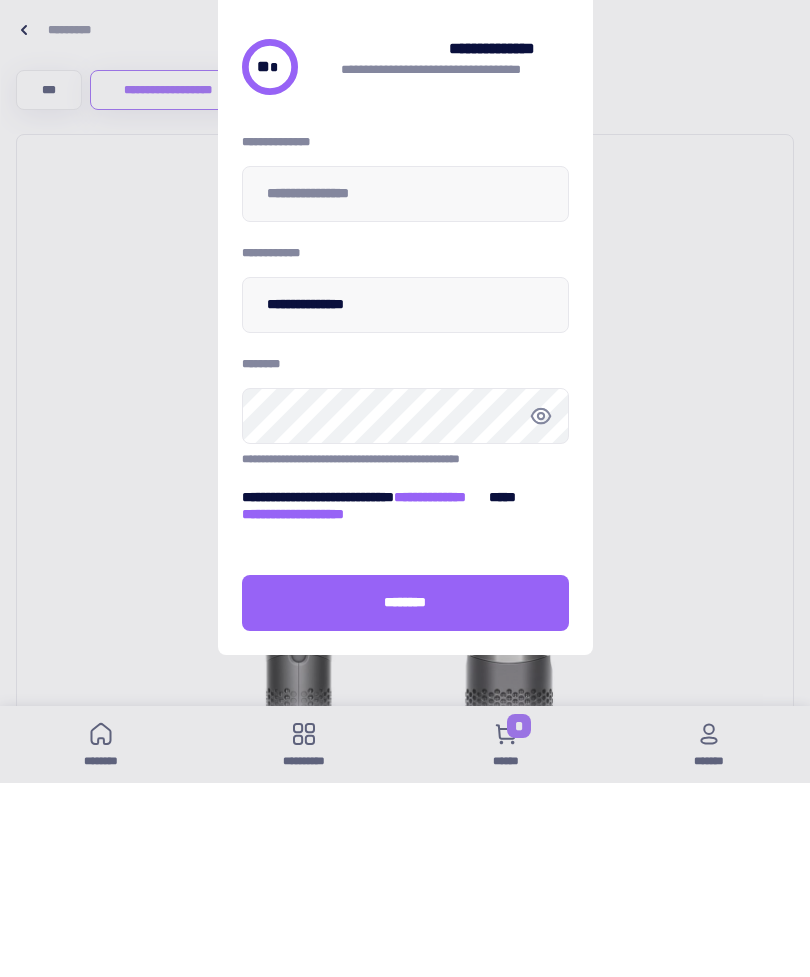 scroll, scrollTop: 194, scrollLeft: 0, axis: vertical 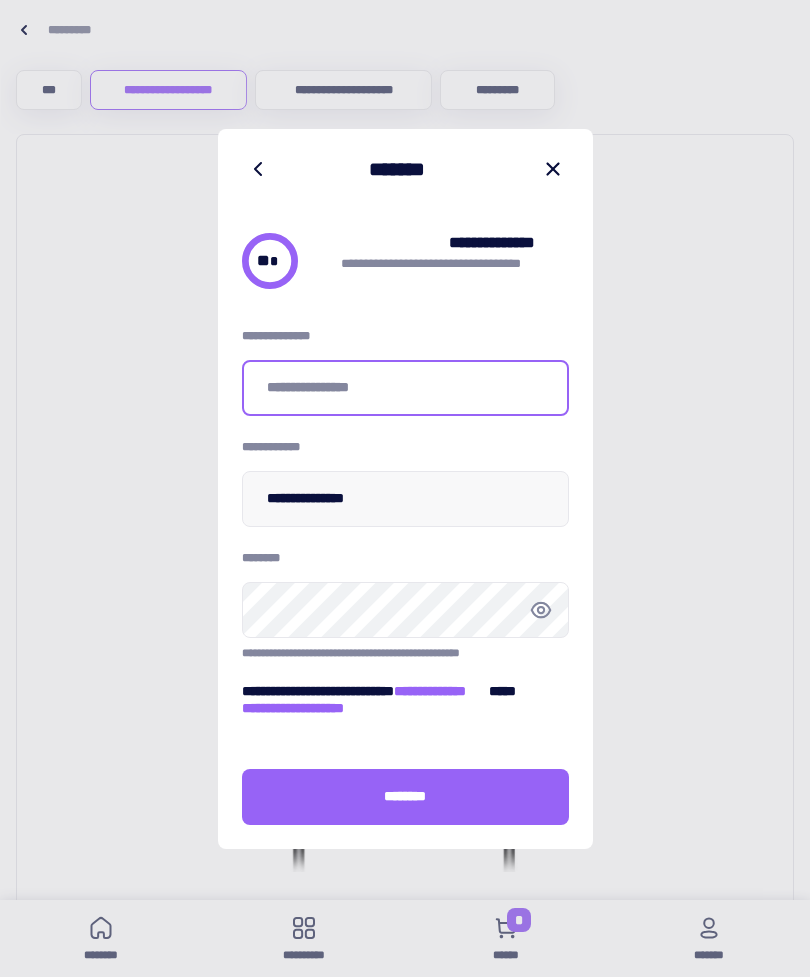 click at bounding box center [405, 388] 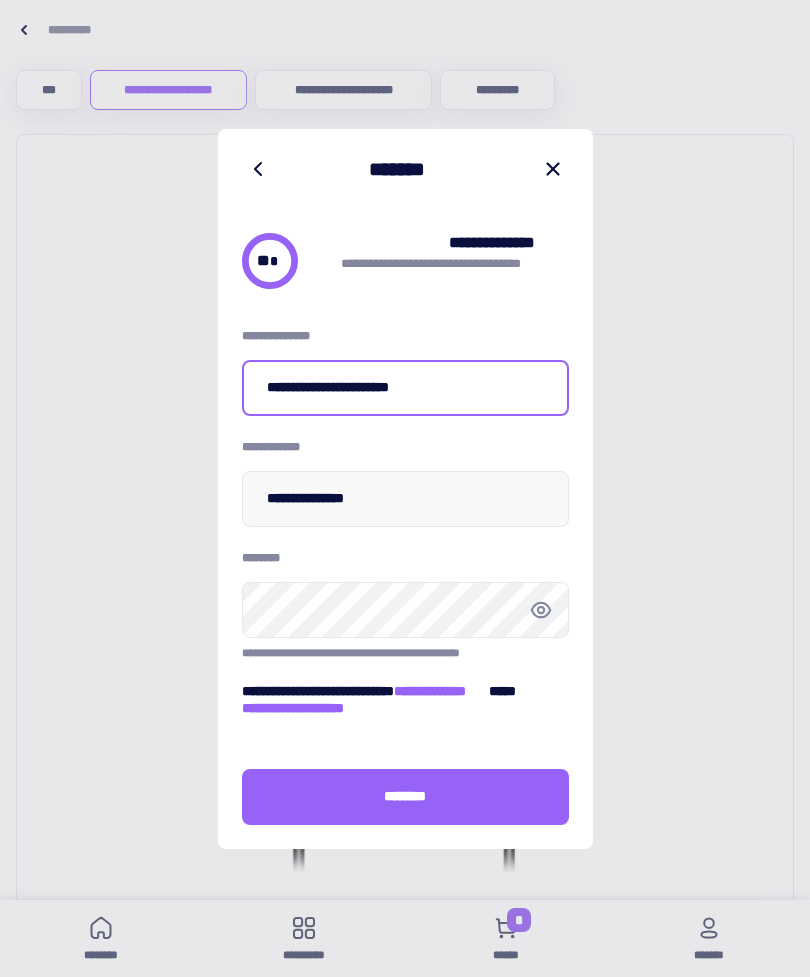 type on "[FIRST] [LAST]" 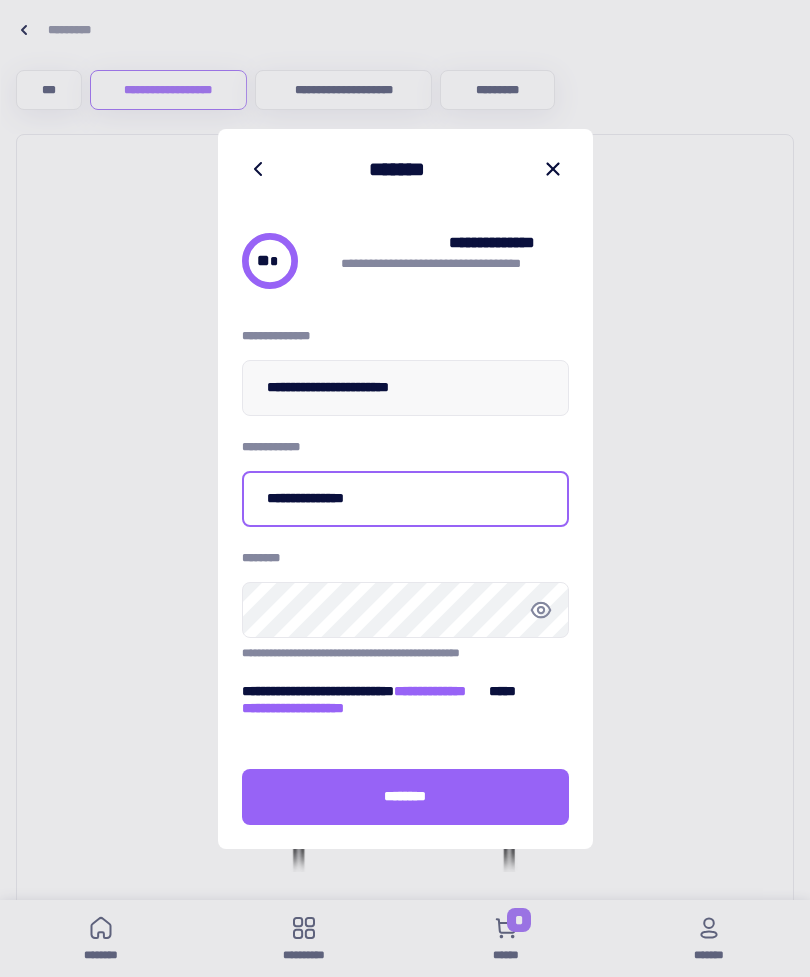 click on "[FIRST] [LAST]" at bounding box center (405, 499) 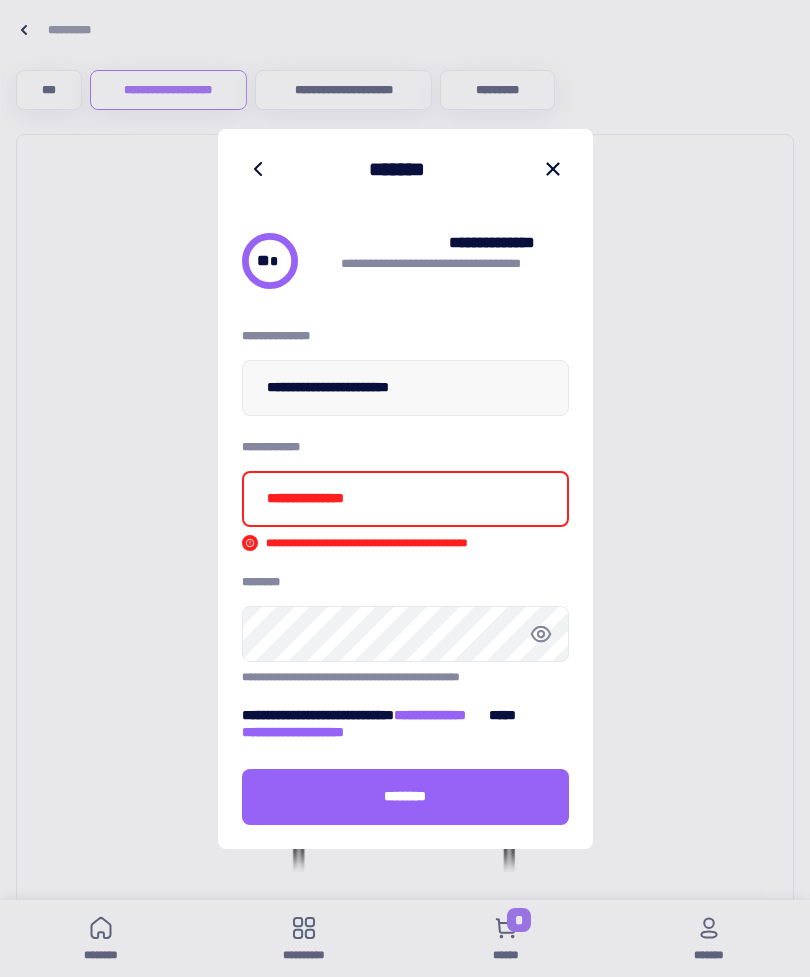 type on "[FIRST] [LAST]" 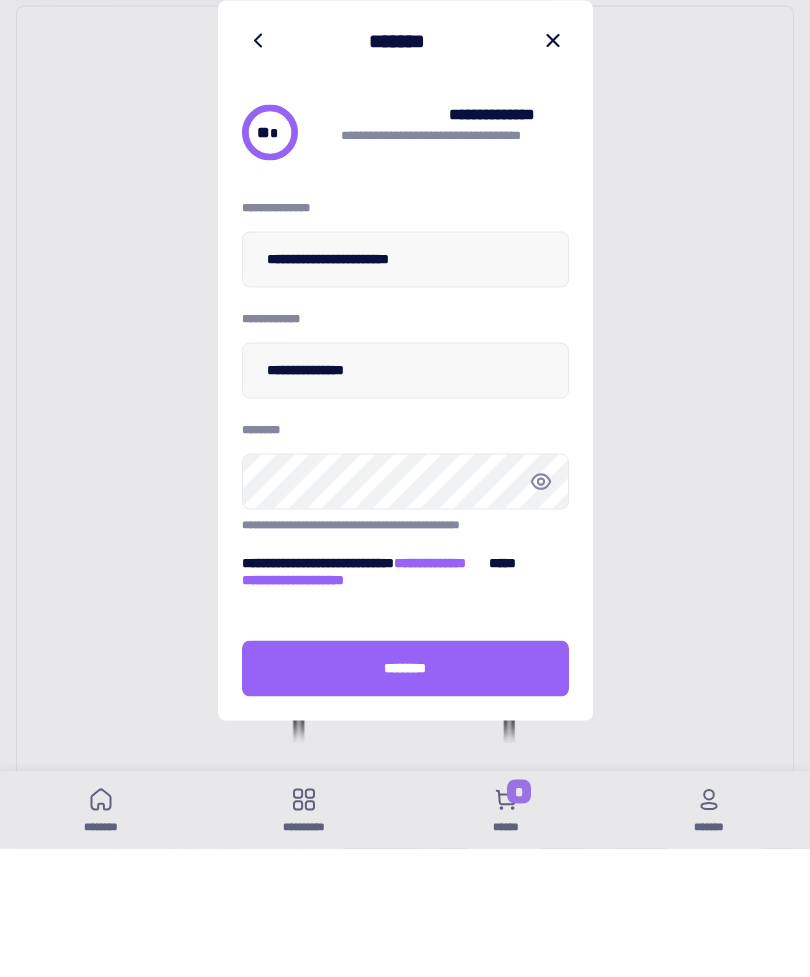 click 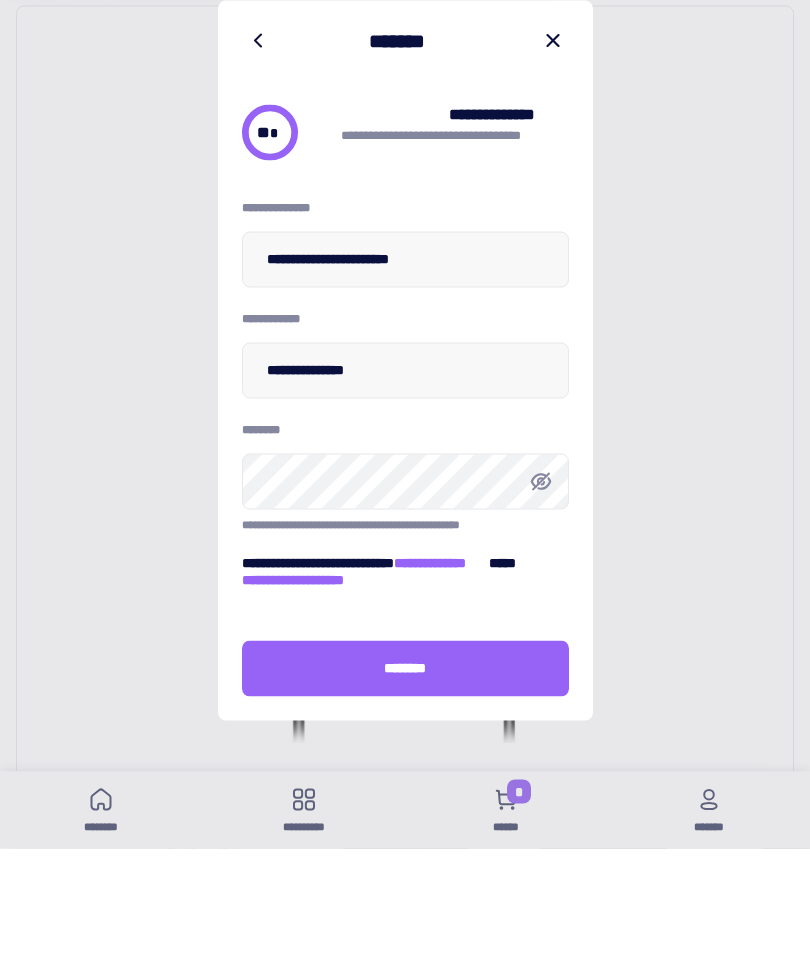 scroll, scrollTop: 323, scrollLeft: 0, axis: vertical 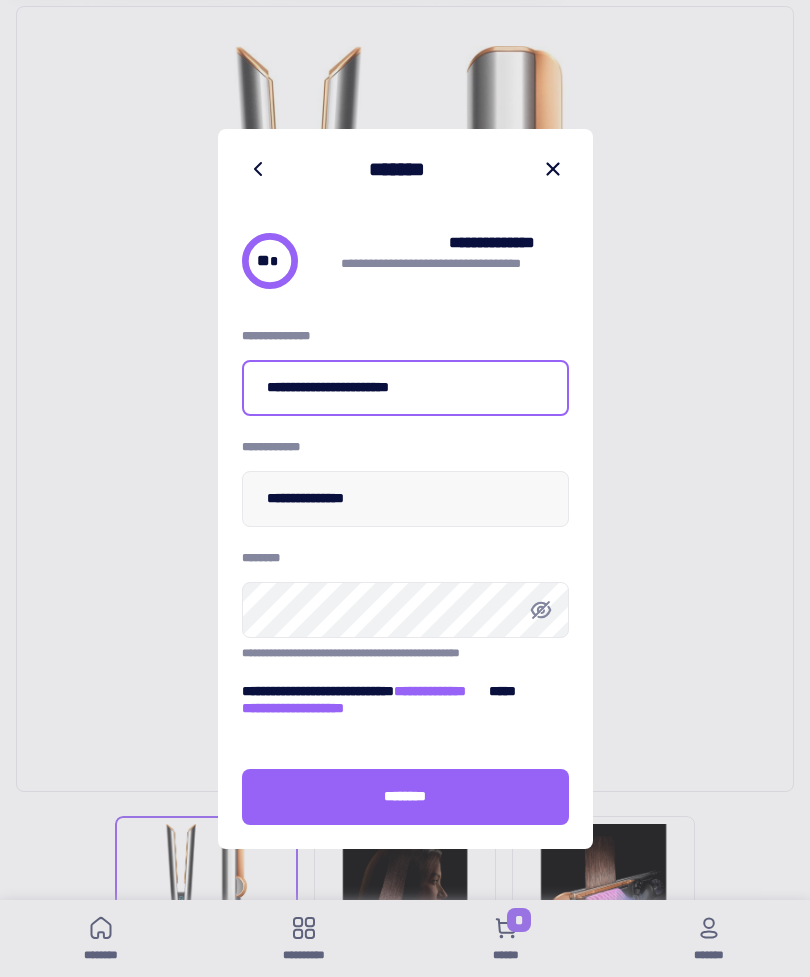 type on "[FIRST] [LAST]" 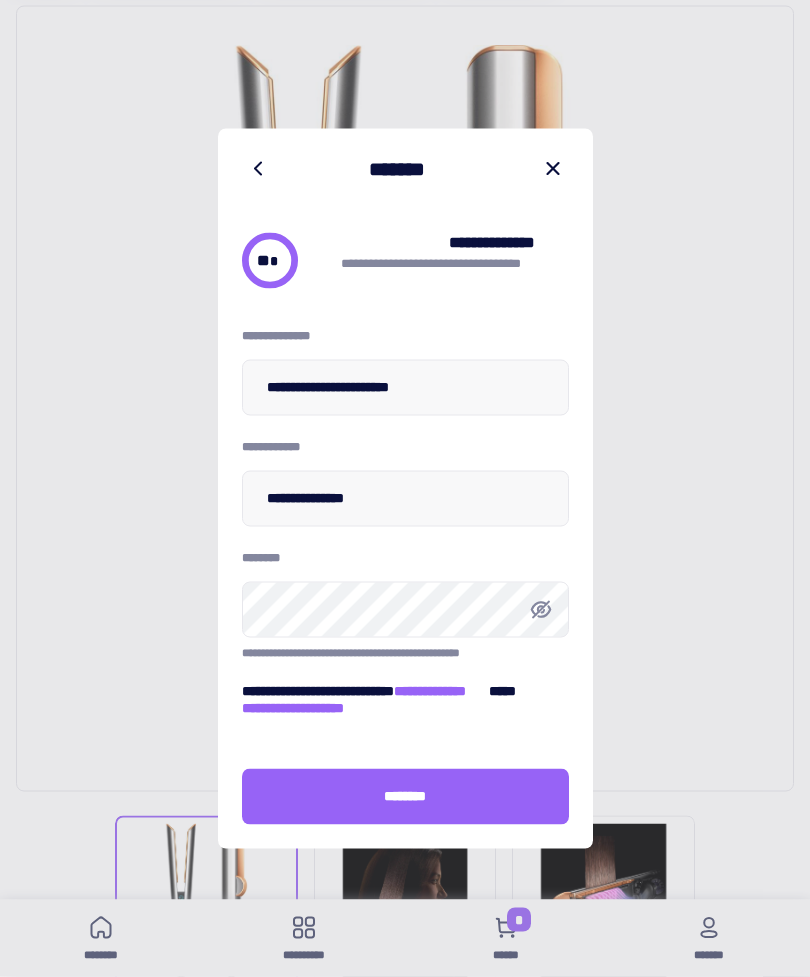 click on "[FIRST] [LAST]" at bounding box center (405, 796) 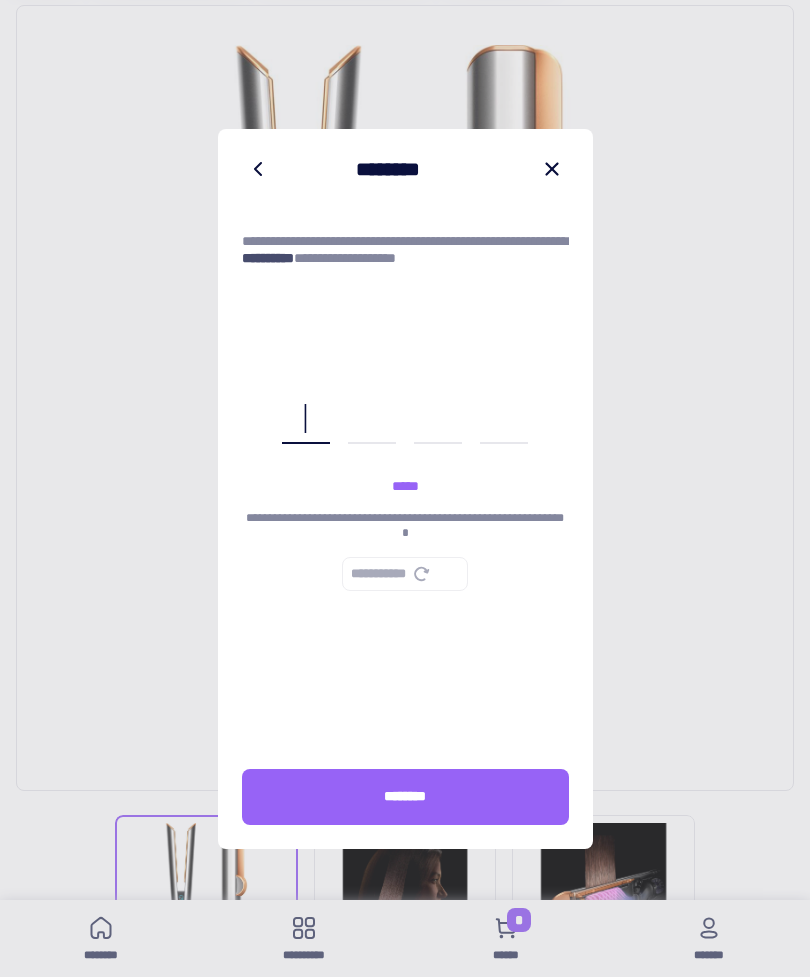 click at bounding box center [306, 420] 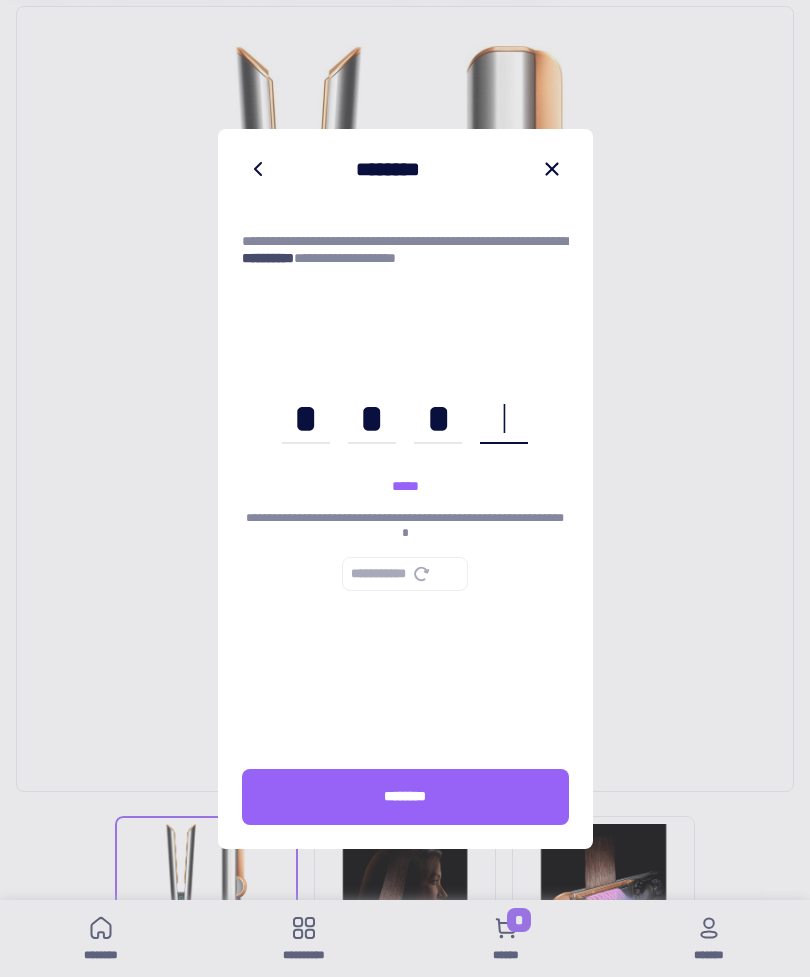 type on "[FIRST] [LAST]" 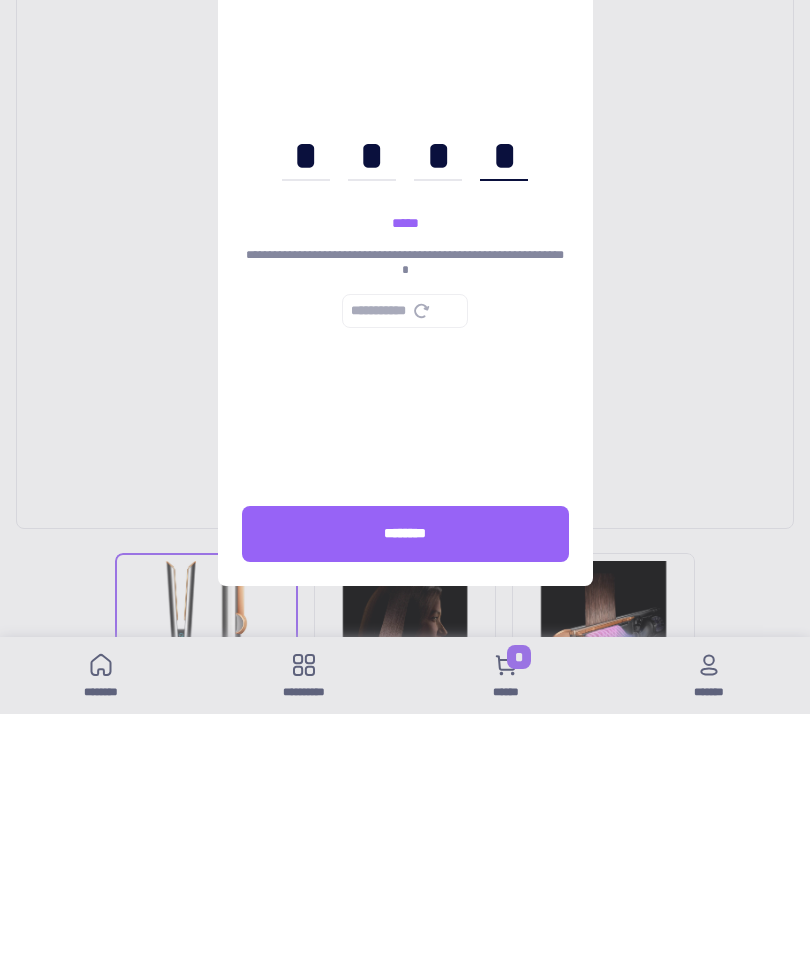 click on "[FIRST] [LAST]" at bounding box center [405, 797] 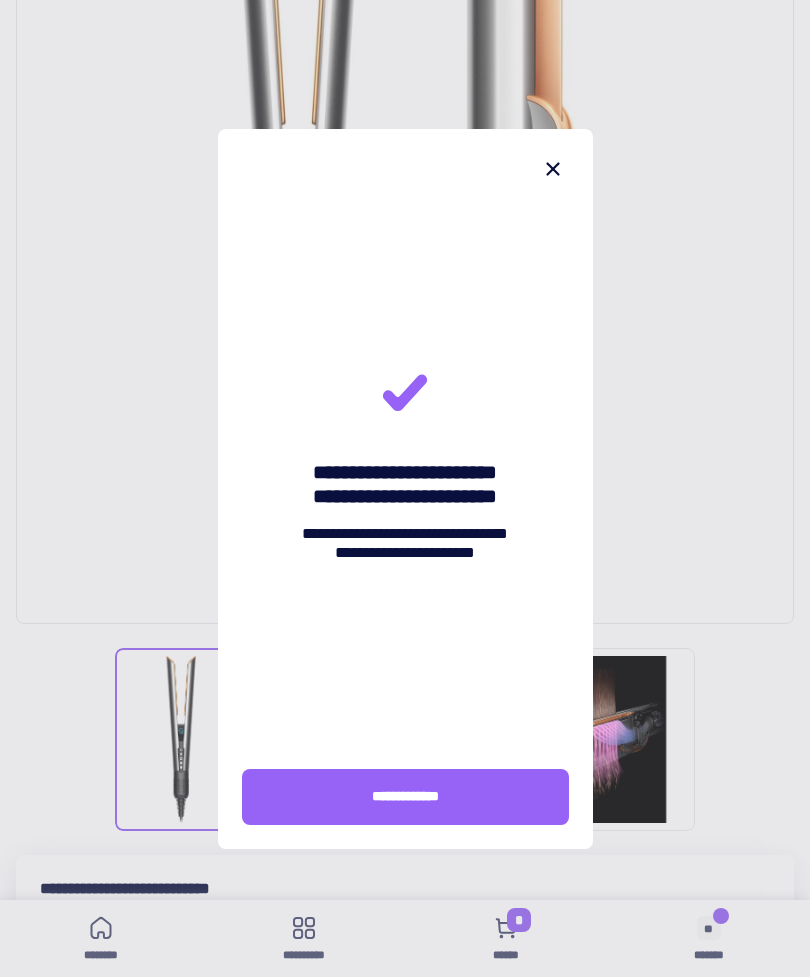 scroll, scrollTop: 488, scrollLeft: 0, axis: vertical 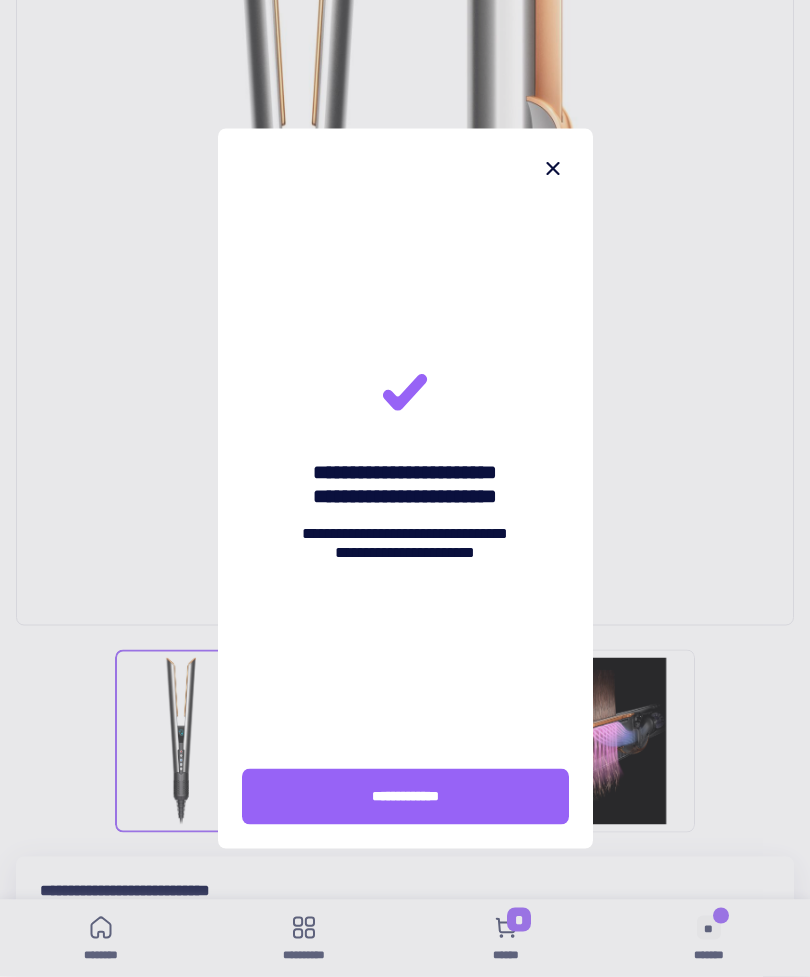 click on "[FIRST] [LAST]" at bounding box center [405, 797] 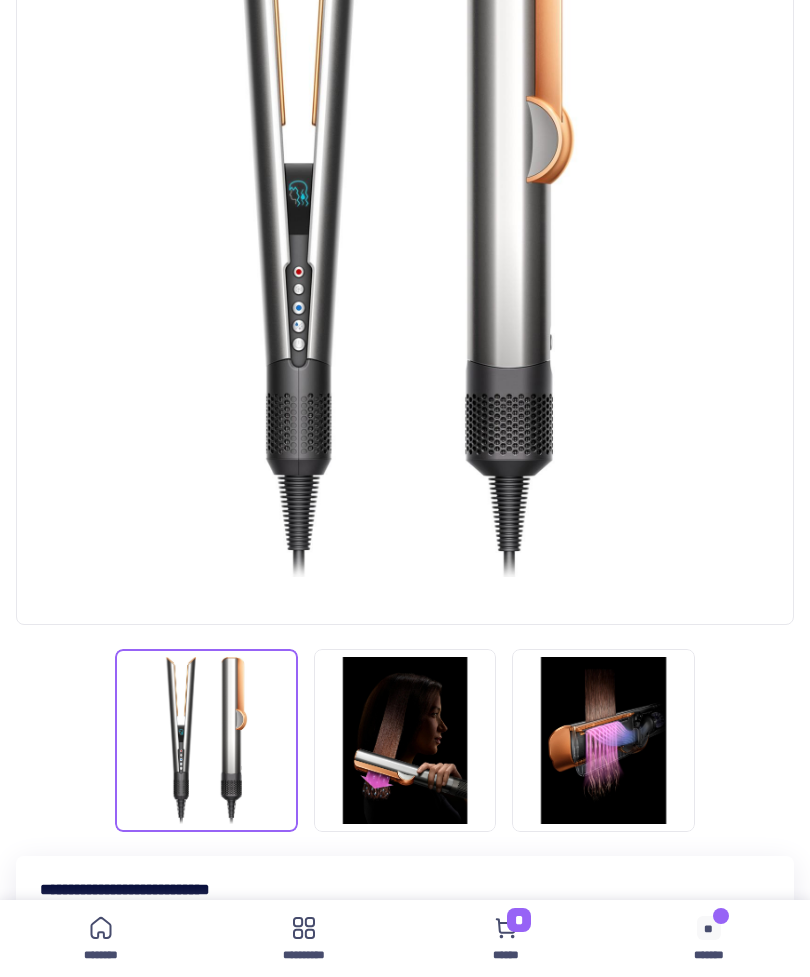 scroll, scrollTop: 75, scrollLeft: 0, axis: vertical 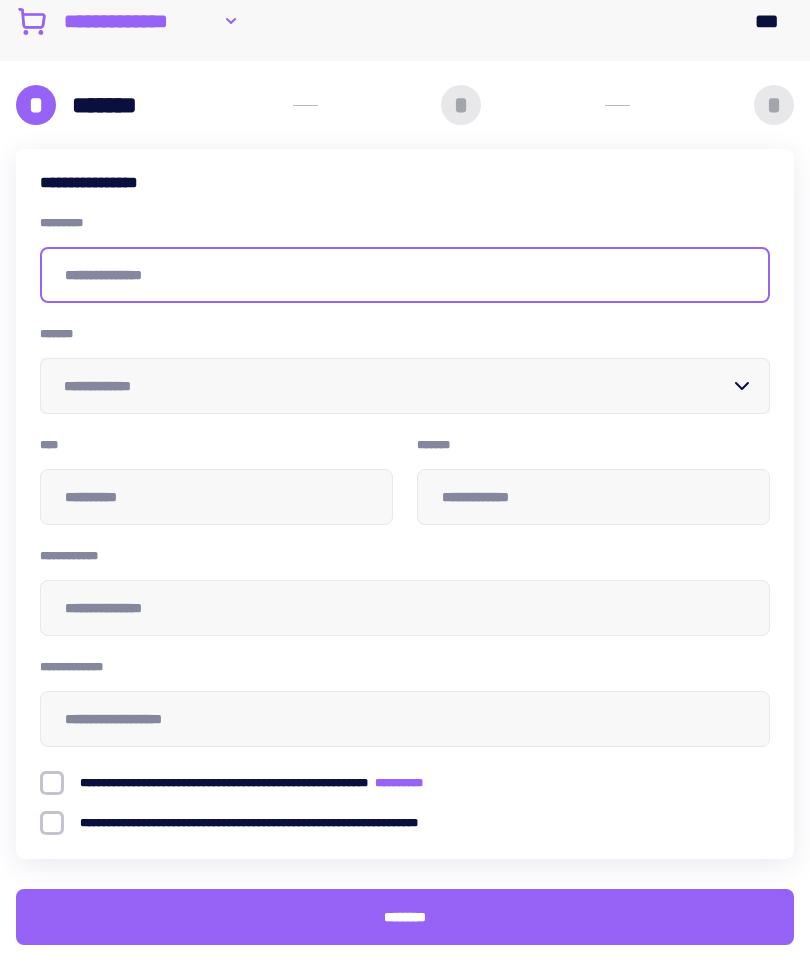 click at bounding box center (405, 275) 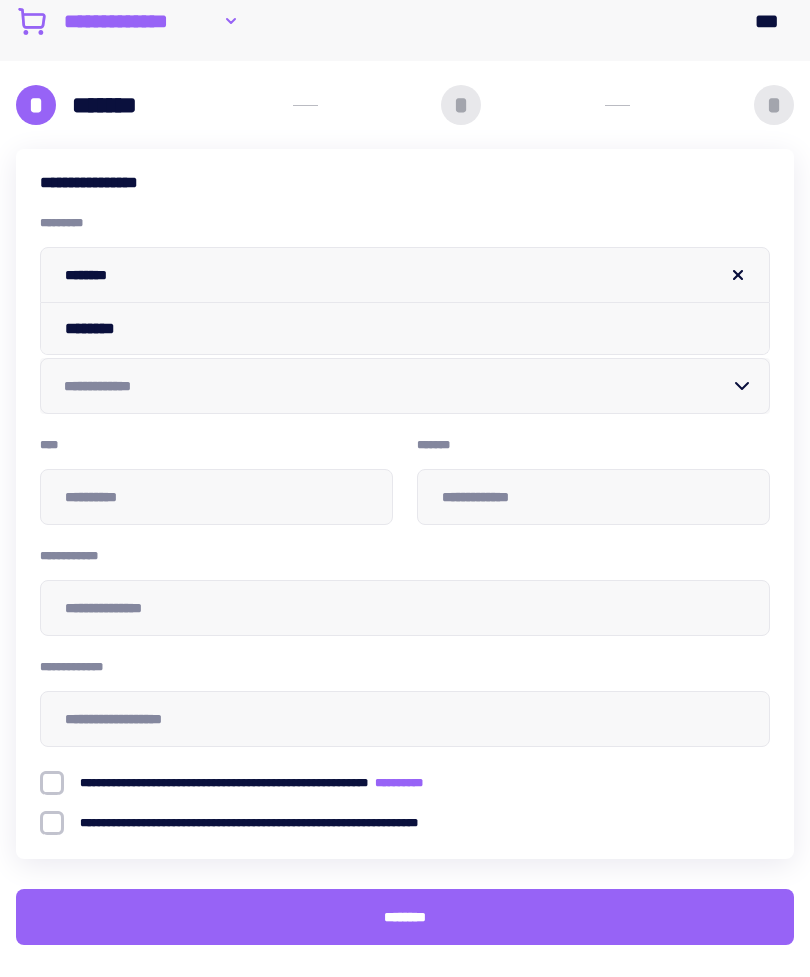 type on "[FIRST] [LAST]" 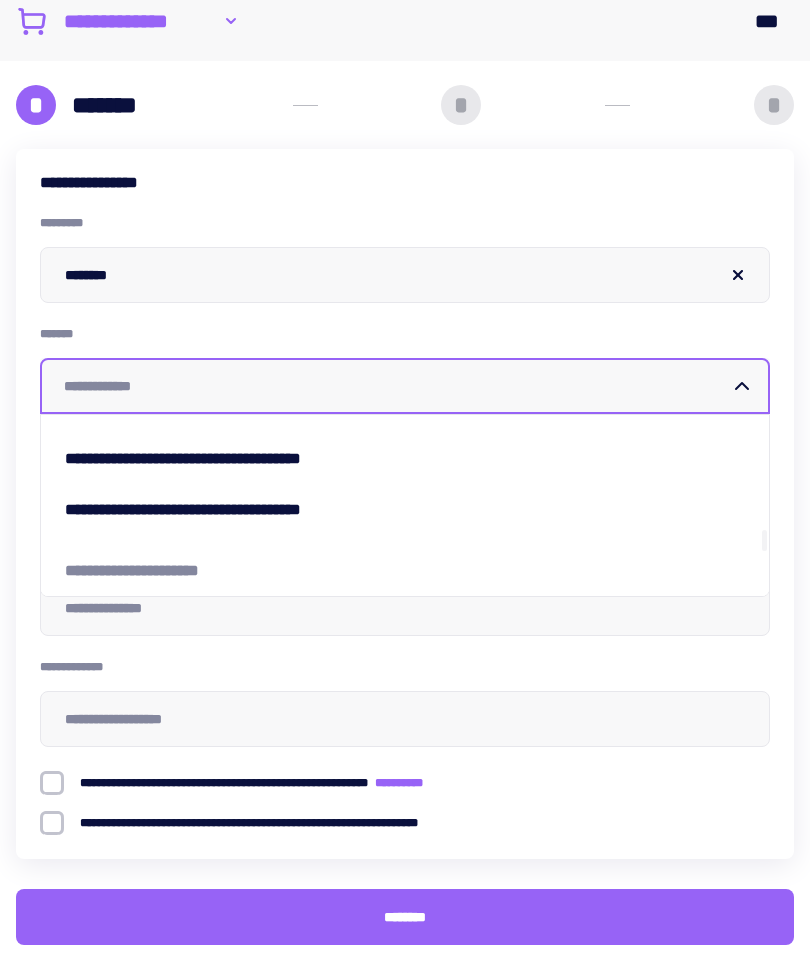 scroll, scrollTop: 1475, scrollLeft: 0, axis: vertical 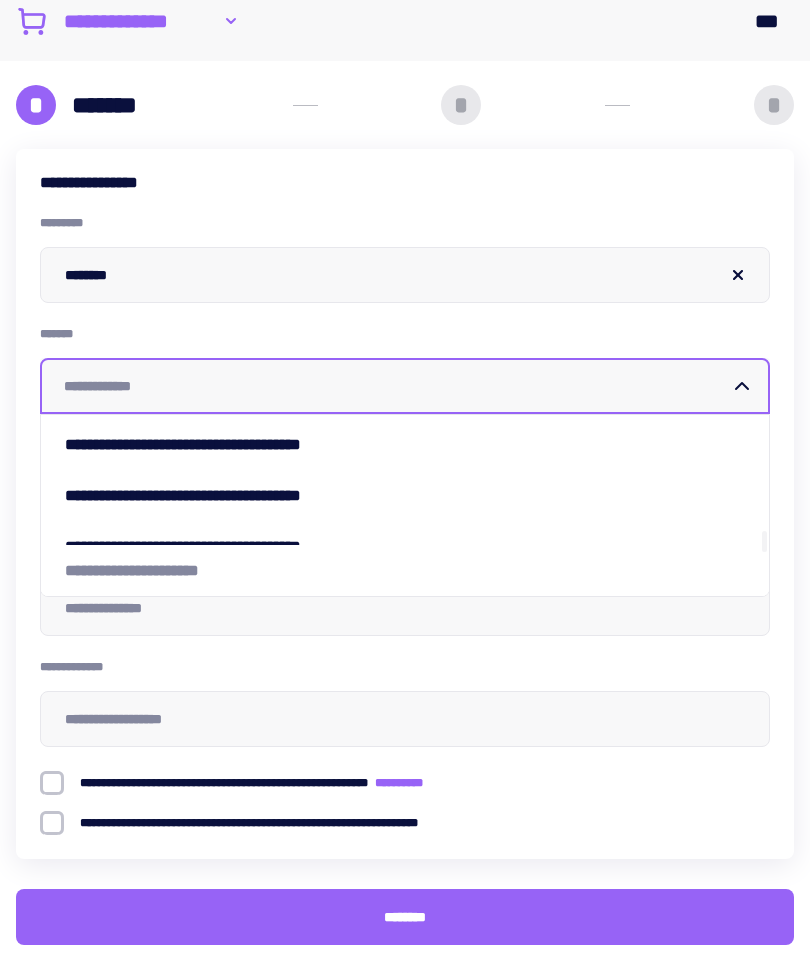 click on "[FIRST] [LAST]" at bounding box center (241, 495) 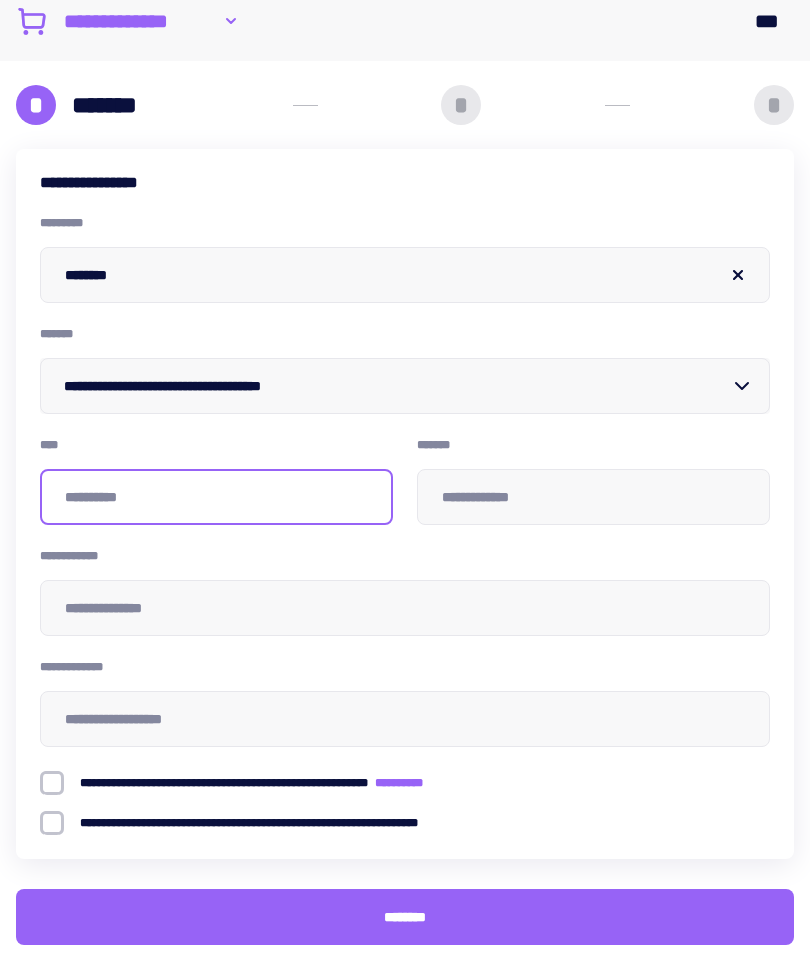 click at bounding box center [216, 497] 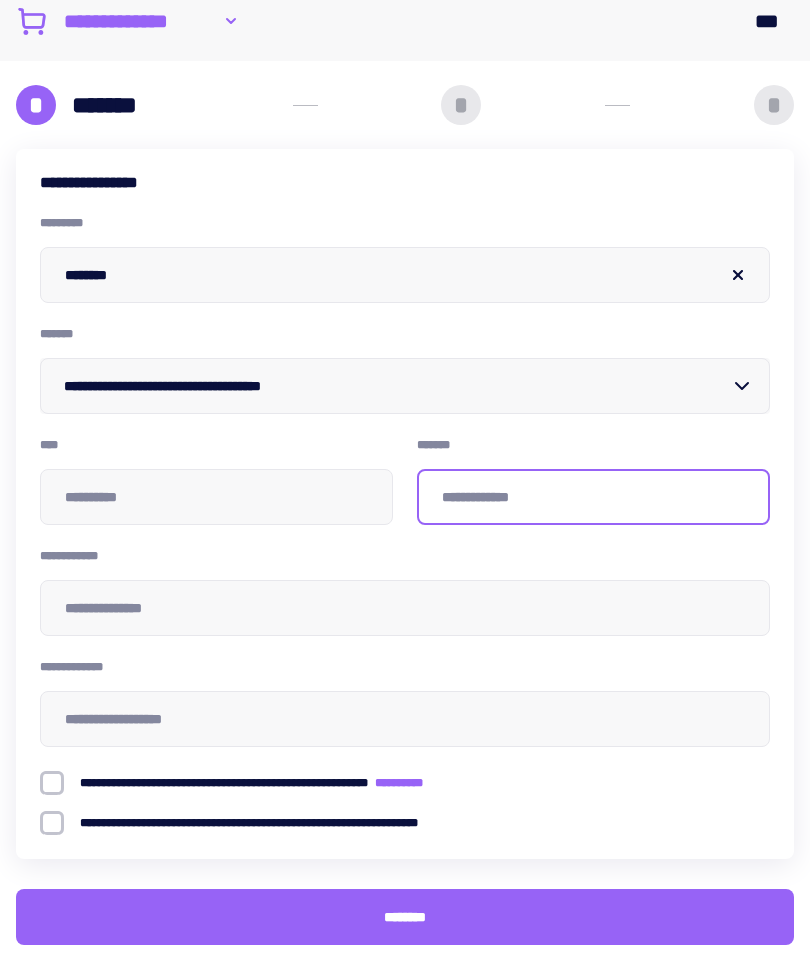 click at bounding box center [593, 497] 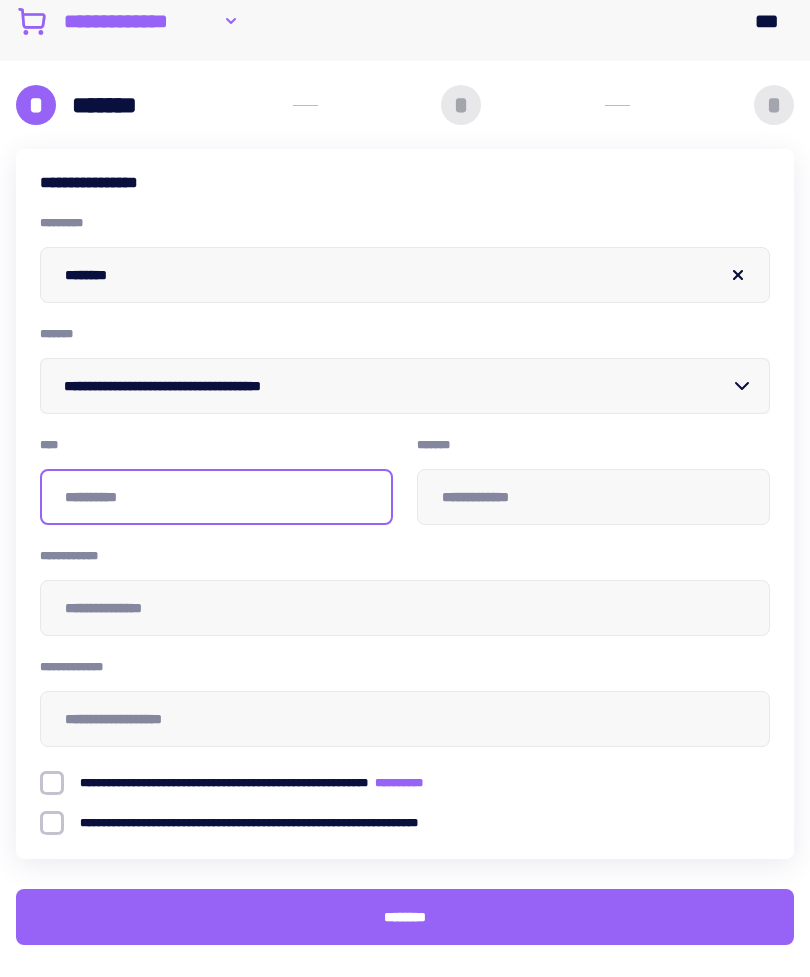 click at bounding box center (216, 497) 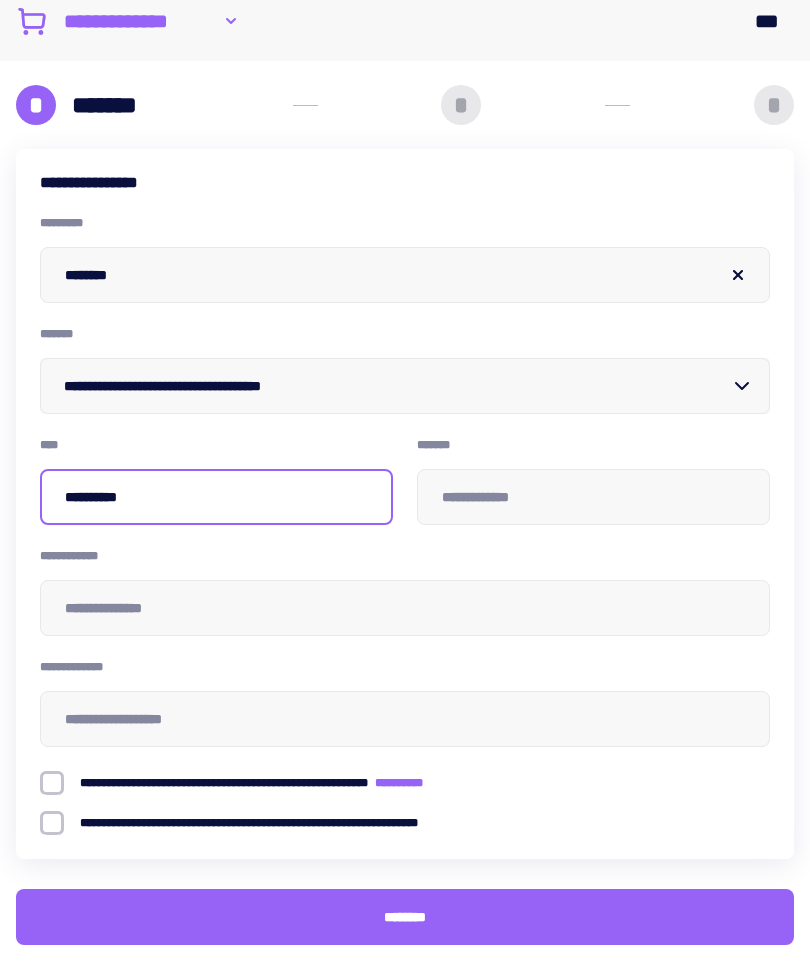 type on "[FIRST] [LAST]" 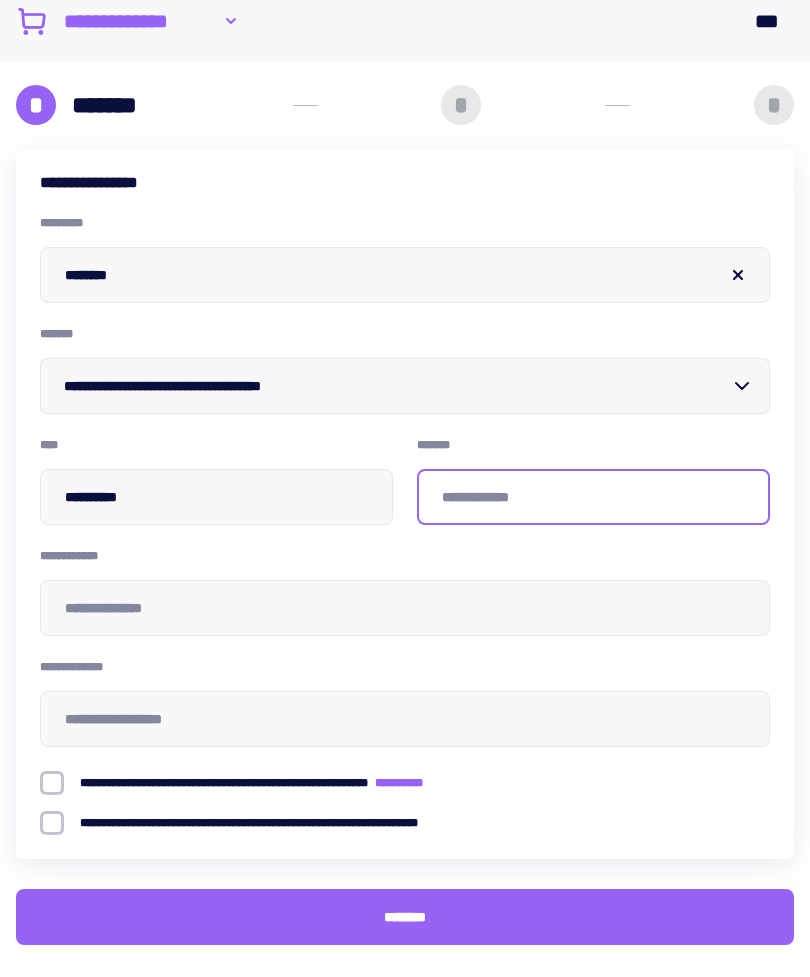 click at bounding box center [593, 497] 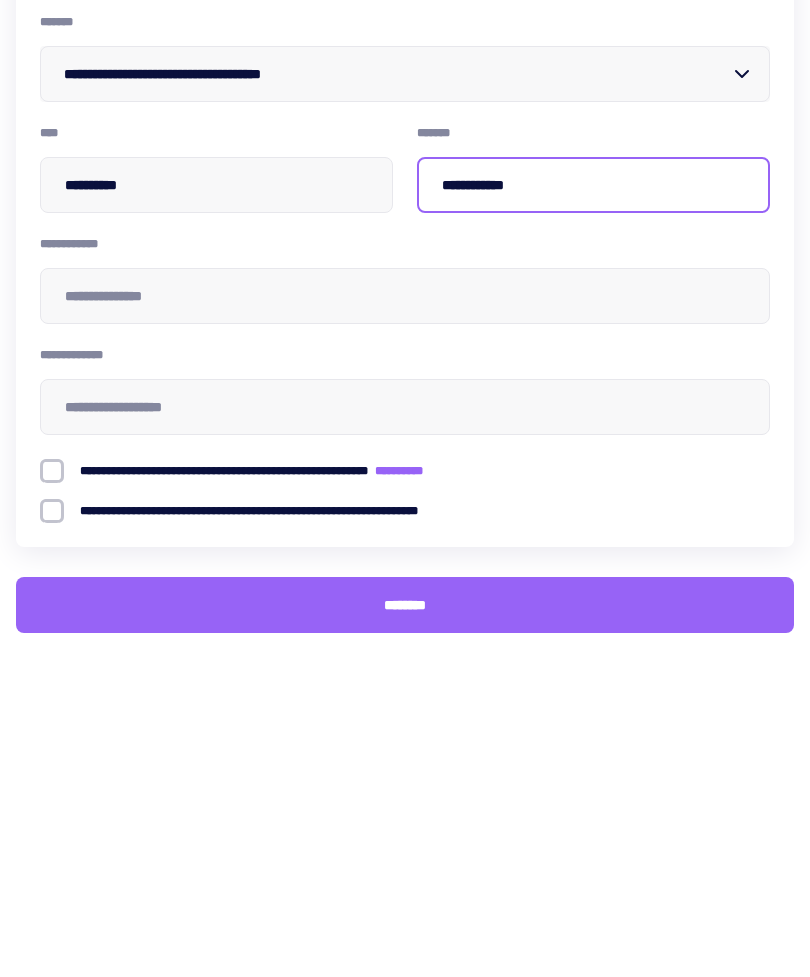 type on "[FIRST] [LAST]" 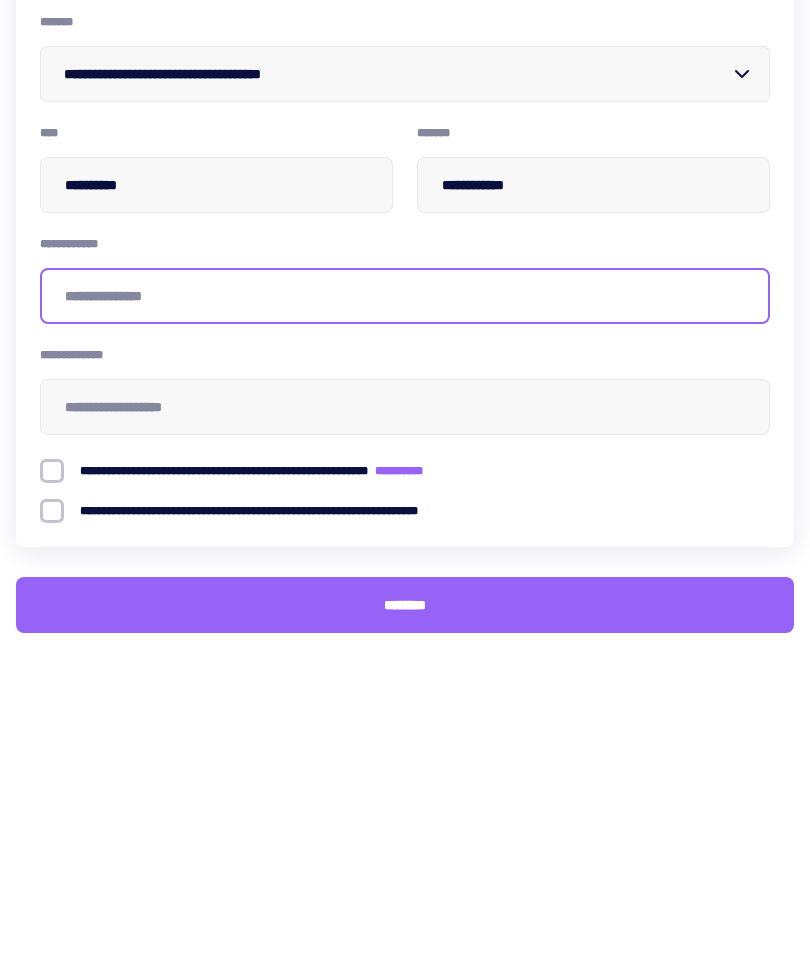 click at bounding box center (405, 608) 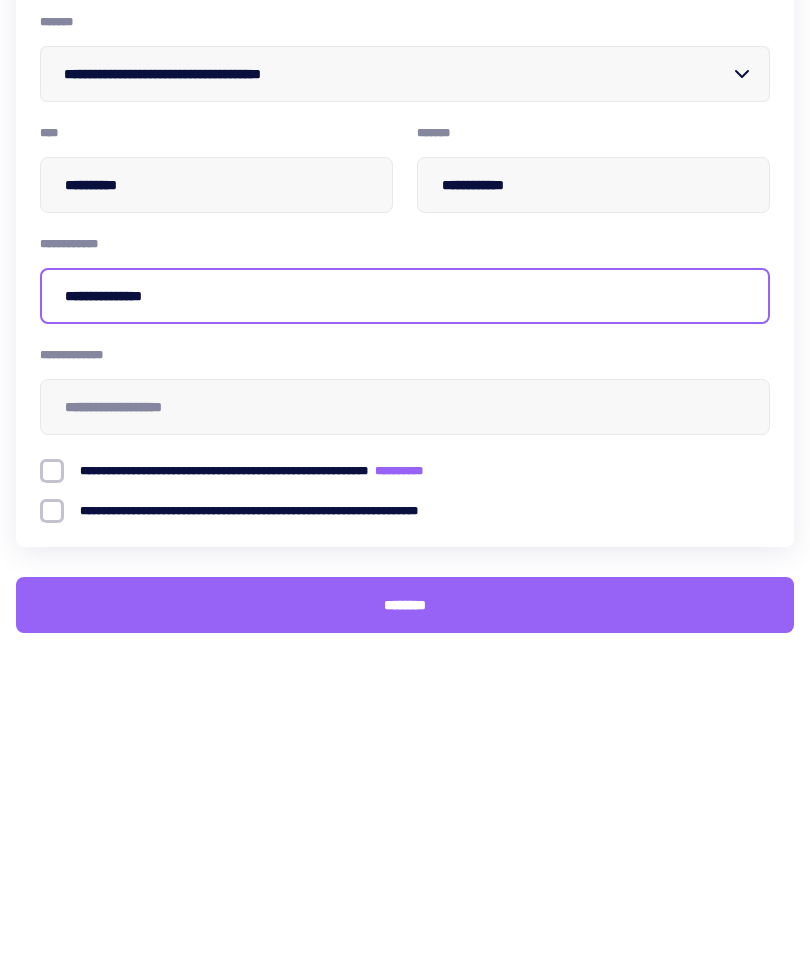 type on "[FIRST] [LAST]" 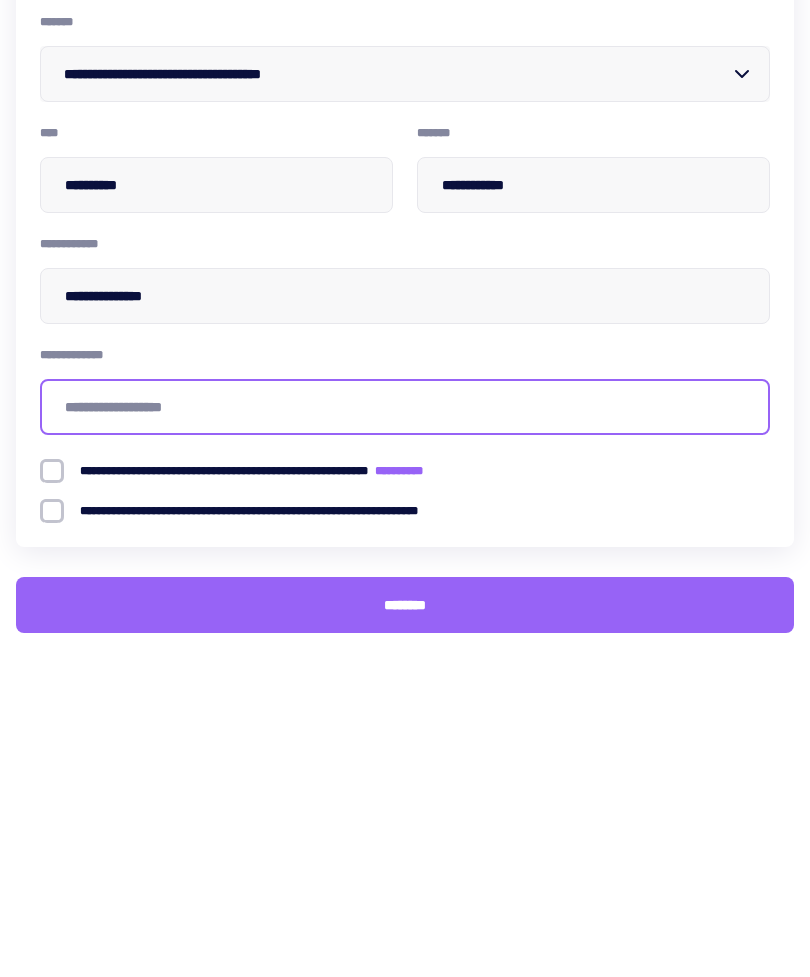 click at bounding box center [405, 719] 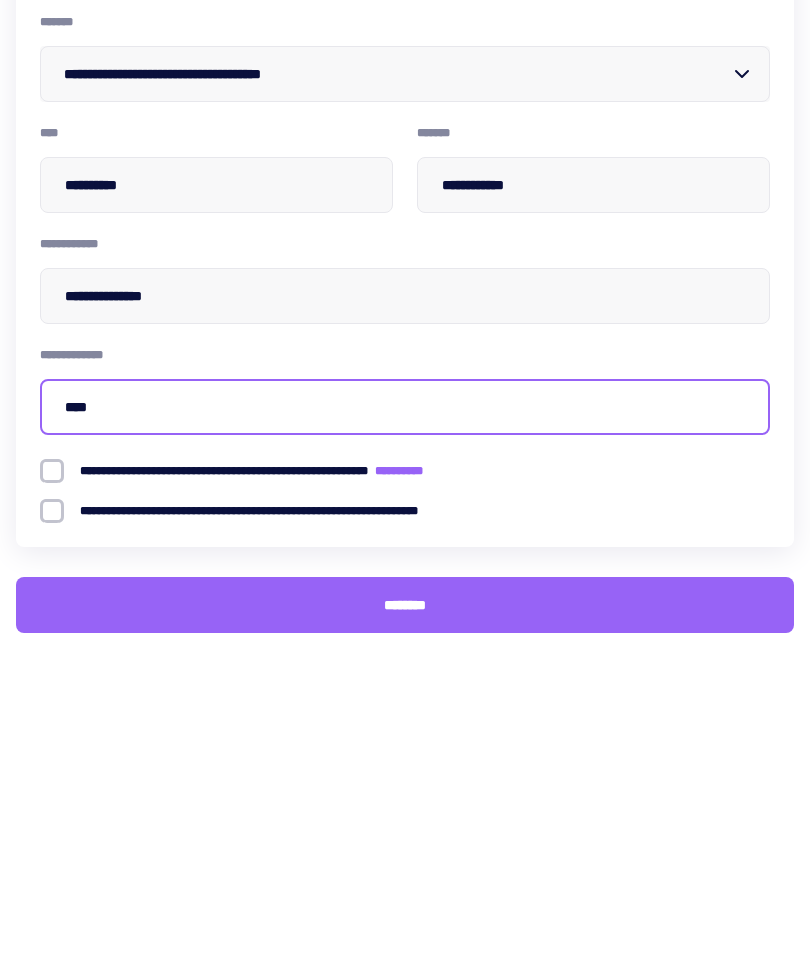 type on "[FIRST] [LAST]" 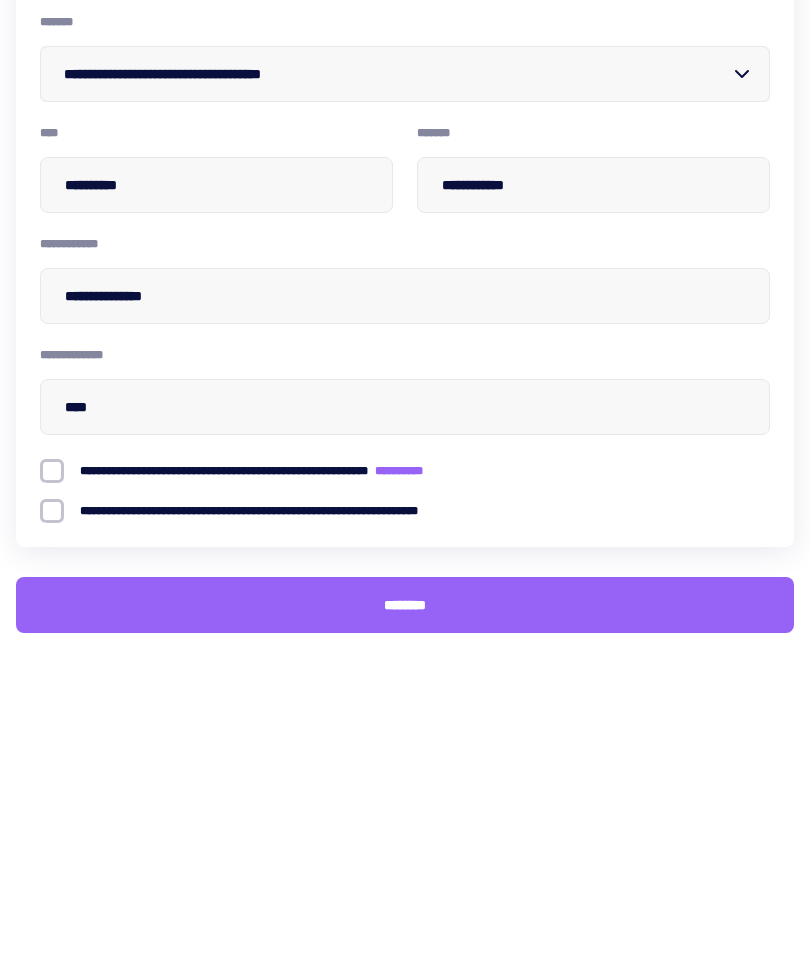 click on "[FIRST] [LAST]" at bounding box center (405, 917) 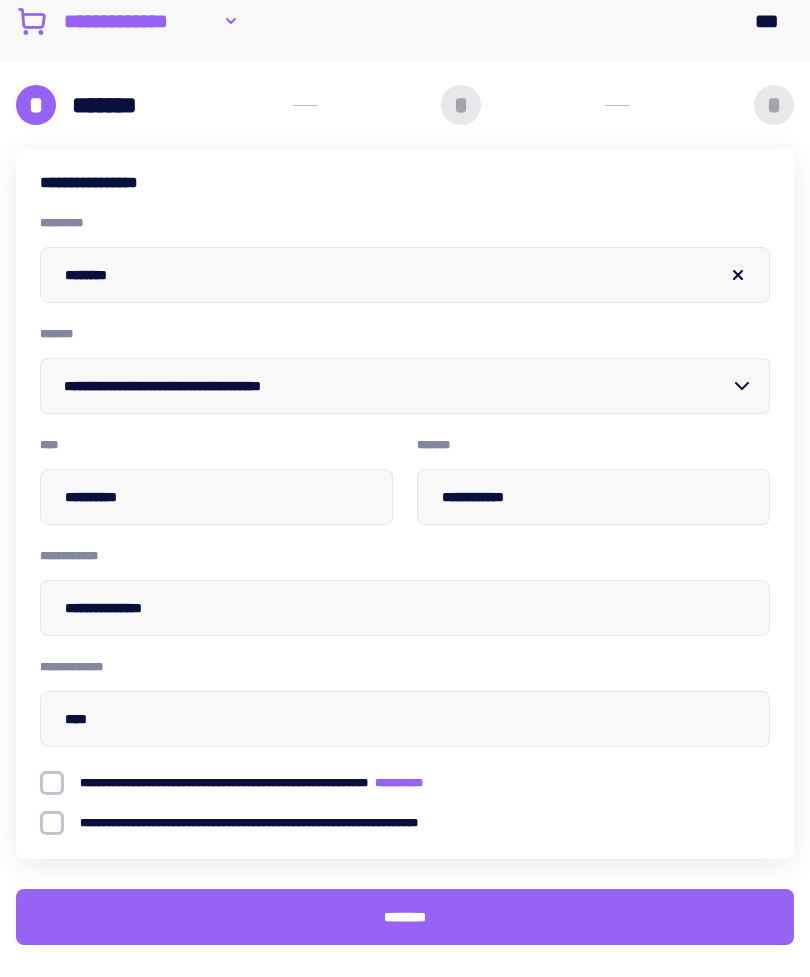 type 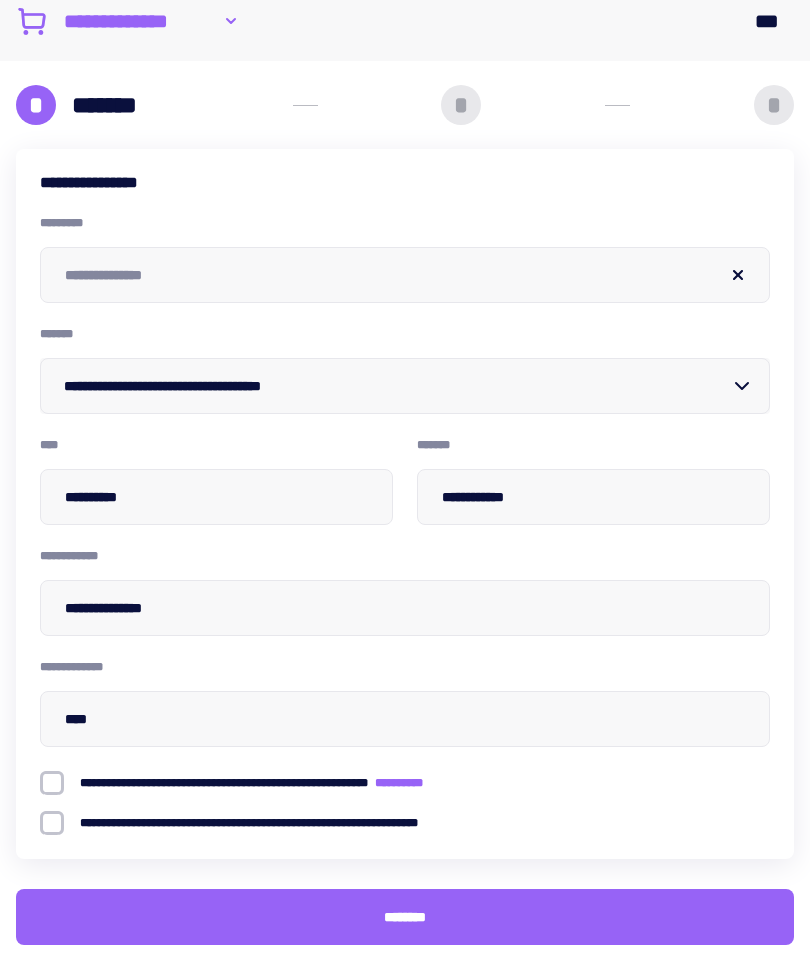 type 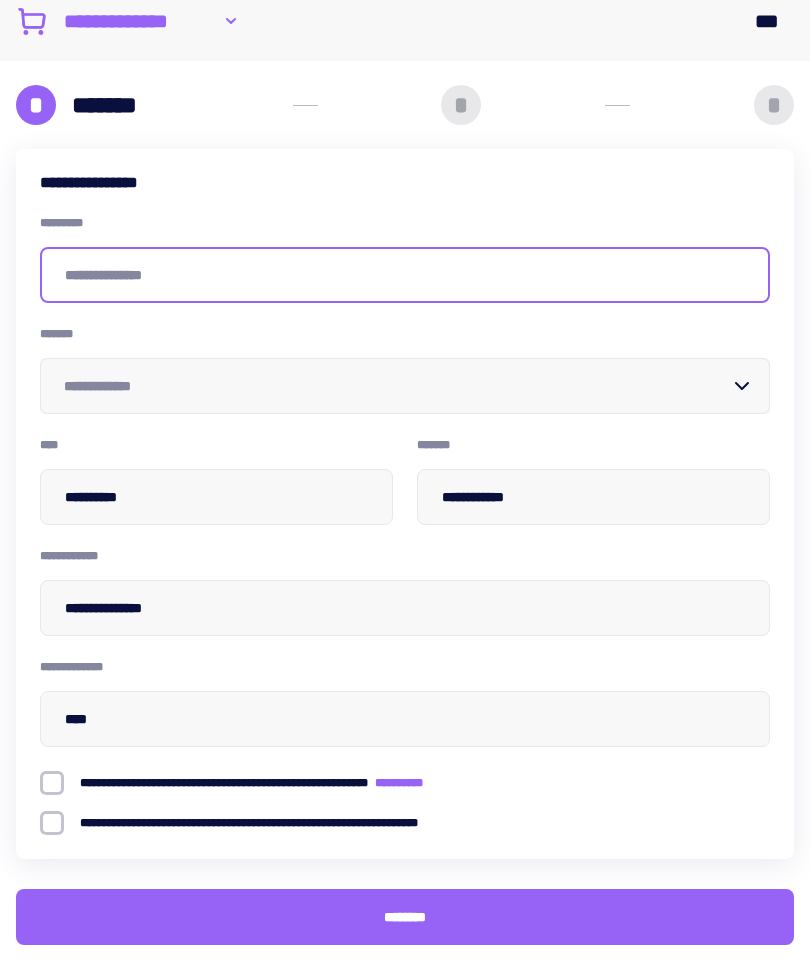 click at bounding box center (405, 275) 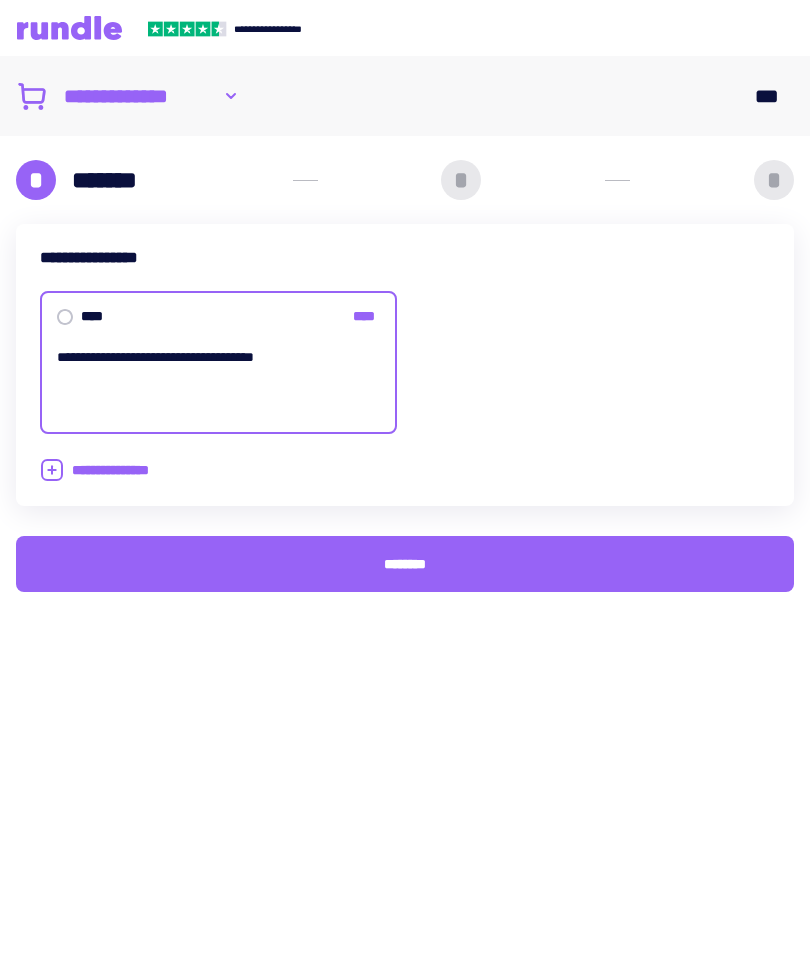 click on "[FIRST] [LAST] [STREET] [CITY], [STATE] [ZIP] [COUNTRY] [PHONE] [EMAIL] [SSN] [DOB] [AGE] [GENDER] [NATIONALITY] [OCCUPATION] [EMPLOYER] [MARITAL_STATUS] [RELIGION] [ETHNICITY] [POLITICAL_PARTY] [VOTER_ID] [DRIVERS_LICENSE] [PASSPORT_NUMBER] [CREDIT_CARD_NUMBER] [BANK_ACCOUNT_NUMBER] [IP_ADDRESS] [MAC_ADDRESS] [DEVICE_ID] [USER_ID] [USERNAME] [PASSWORD] [SECURITY_QUESTION] [SECURITY_ANSWER] [HEALTH_INSURANCE_NUMBER] [MEDICAL_RECORD_NUMBER] [PRESCRIPTION_NUMBER] [SOCIAL_INSURANCE_NUMBER]" at bounding box center (405, 330) 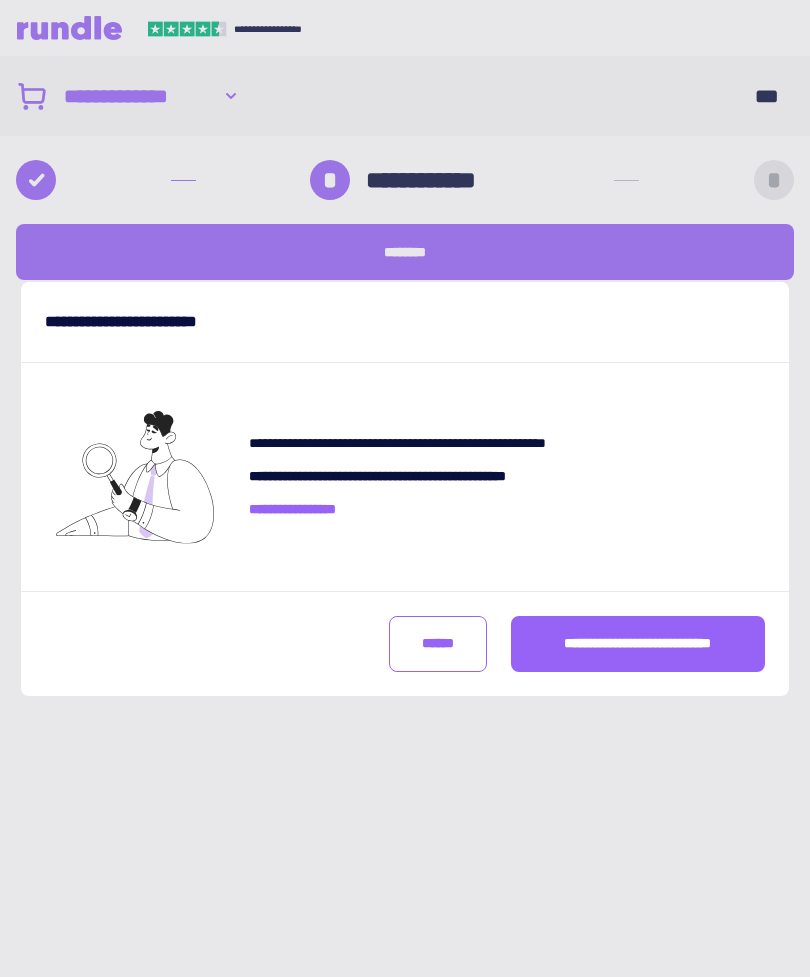 click on "[FIRST] [LAST]" at bounding box center (637, 643) 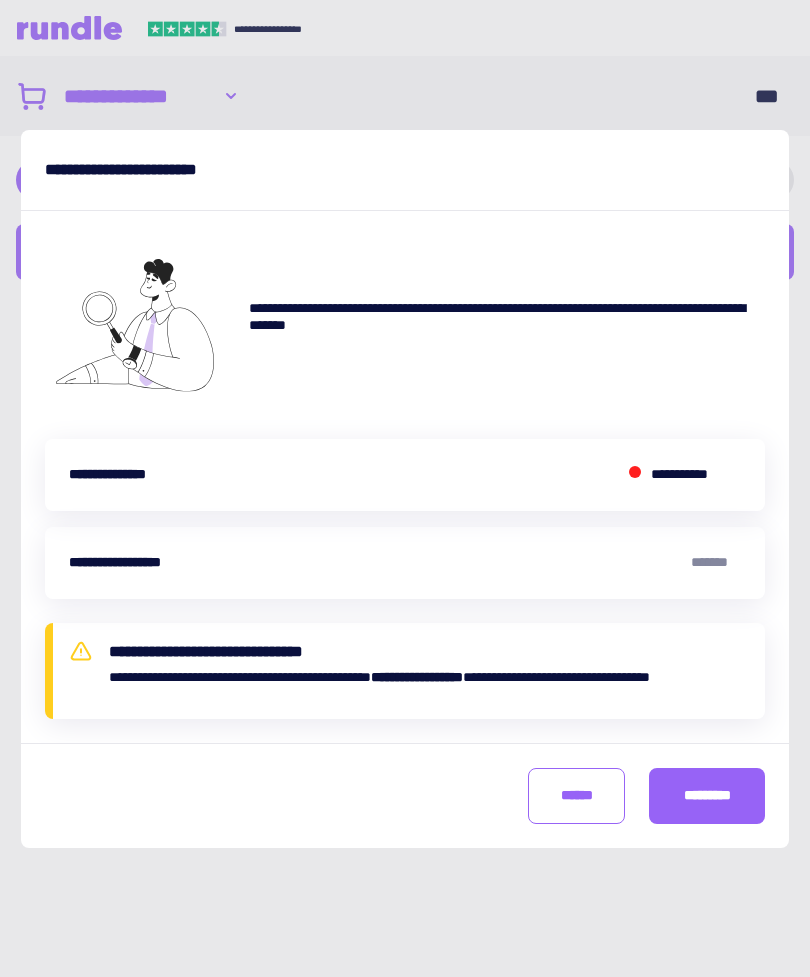 click on "[FIRST] [LAST] [STREET] [CITY], [STATE] [ZIP] [COUNTRY] [PHONE] [EMAIL] [SSN] [DOB] [AGE] [GENDER] [NATIONALITY] [OCCUPATION] [EMPLOYER] [MARITAL_STATUS] [RELIGION] [ETHNICITY] [POLITICAL_PARTY] [VOTER_ID] [DRIVERS_LICENSE] [PASSPORT_NUMBER] [CREDIT_CARD_NUMBER] [BANK_ACCOUNT_NUMBER] [IP_ADDRESS] [MAC_ADDRESS] [DEVICE_ID] [USER_ID] [USERNAME] [PASSWORD] [SECURITY_QUESTION] [SECURITY_ANSWER] [HEALTH_INSURANCE_NUMBER] [MEDICAL_RECORD_NUMBER] [PRESCRIPTION_NUMBER] [SOCIAL_INSURANCE_NUMBER]" at bounding box center (405, 477) 